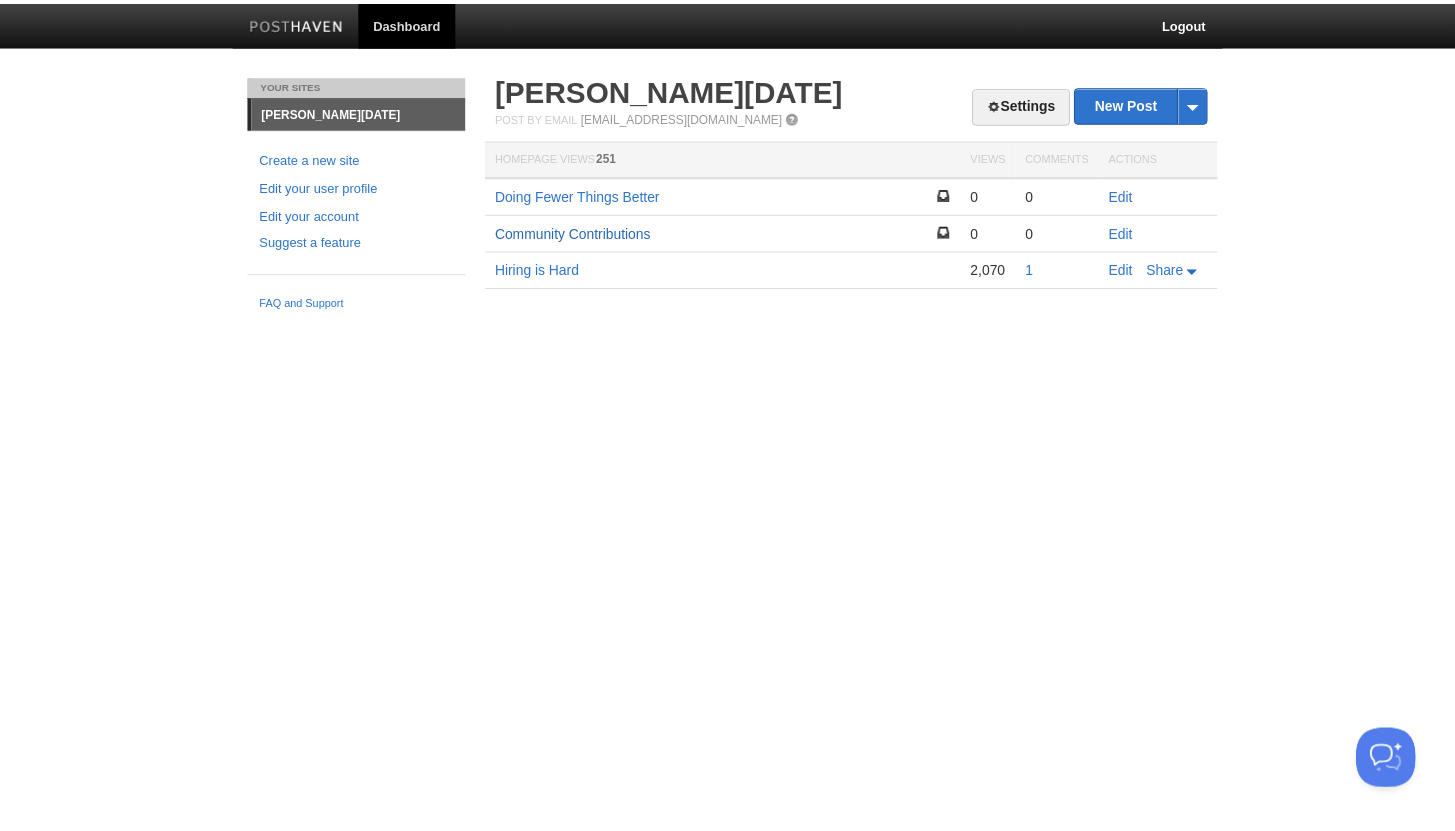 scroll, scrollTop: 0, scrollLeft: 0, axis: both 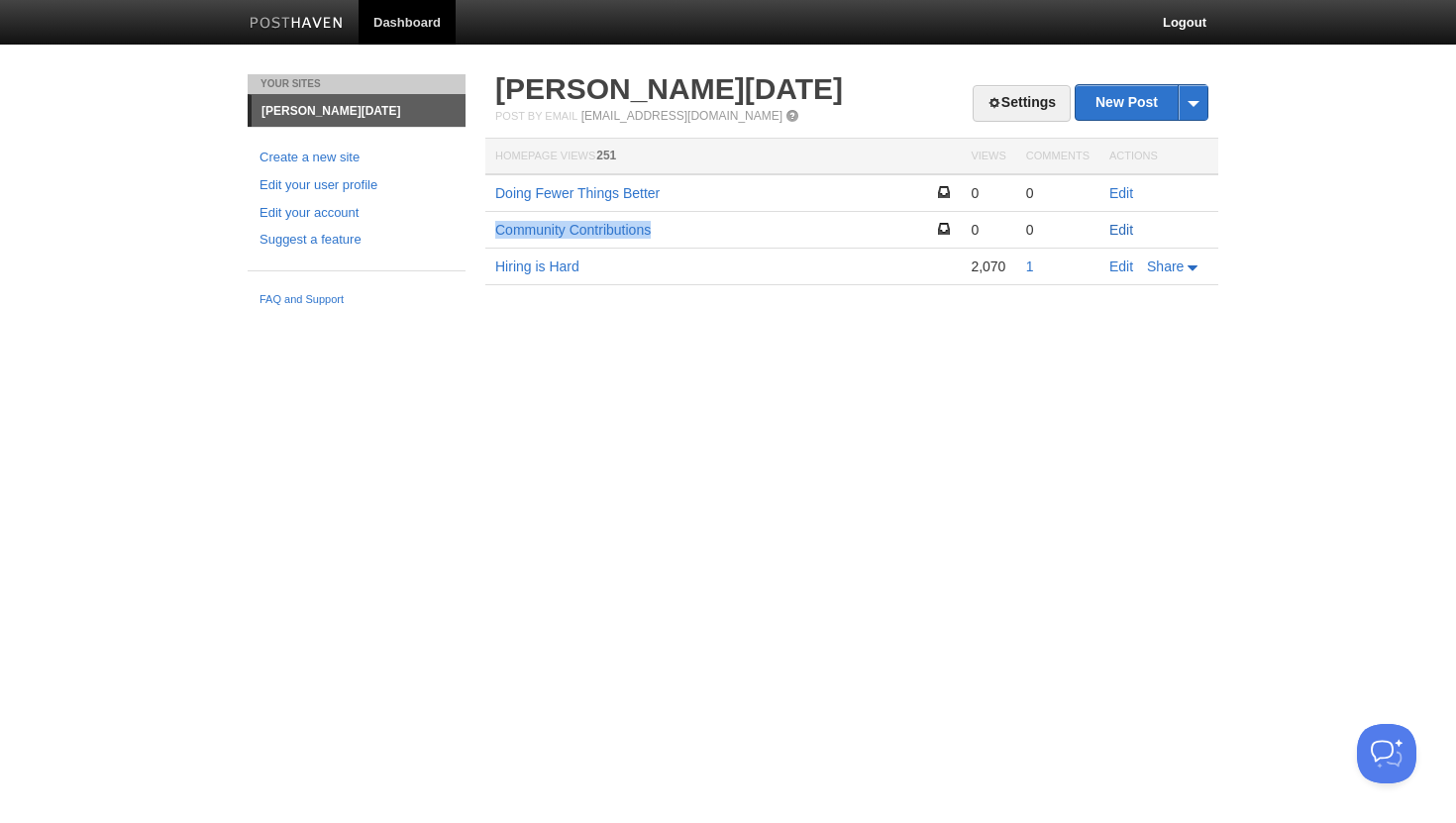 click on "Edit" at bounding box center (1121, 230) 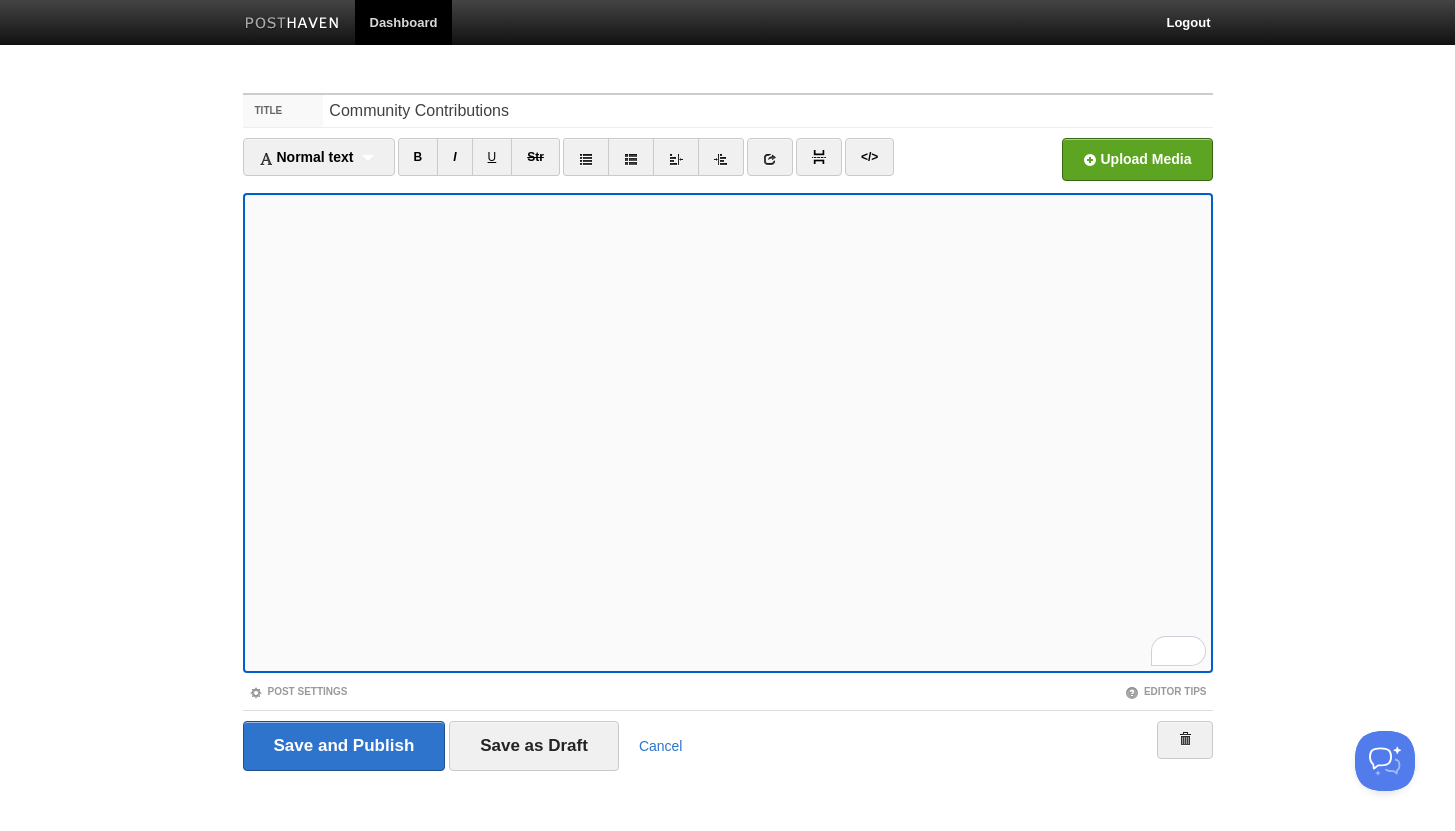 scroll, scrollTop: 2, scrollLeft: 0, axis: vertical 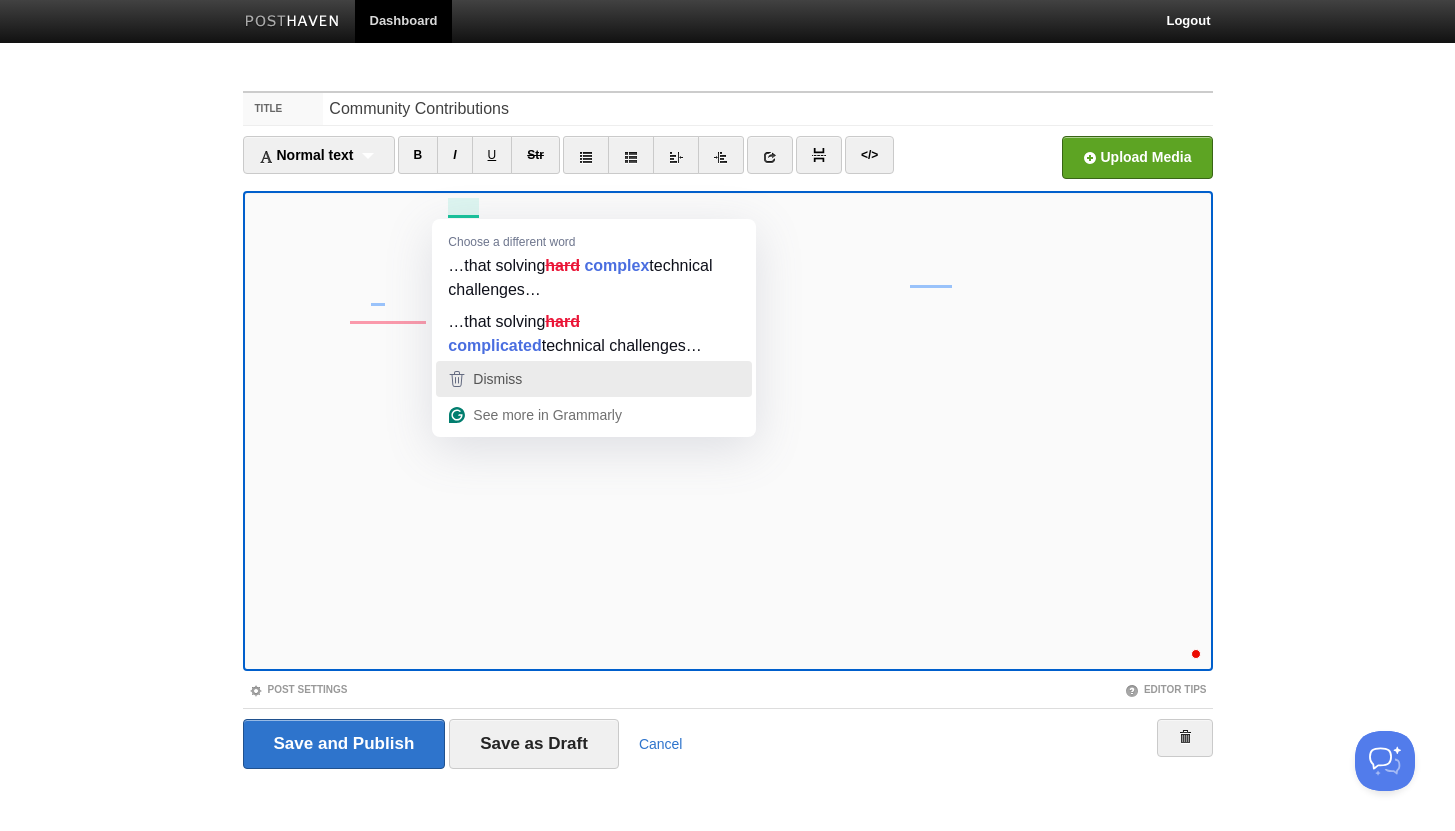 click on "Dismiss" at bounding box center (594, 379) 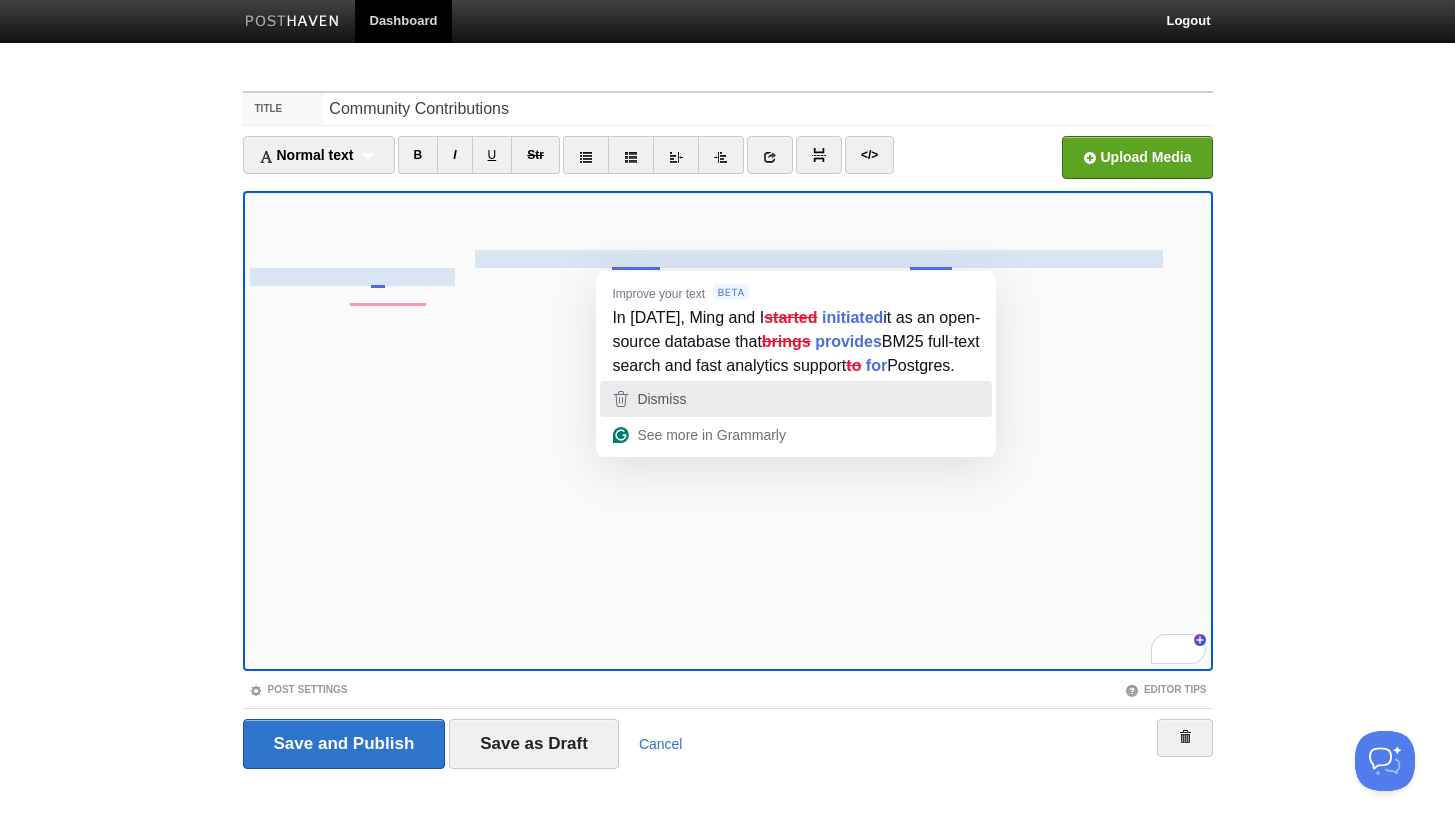 click on "Dismiss" at bounding box center (796, 399) 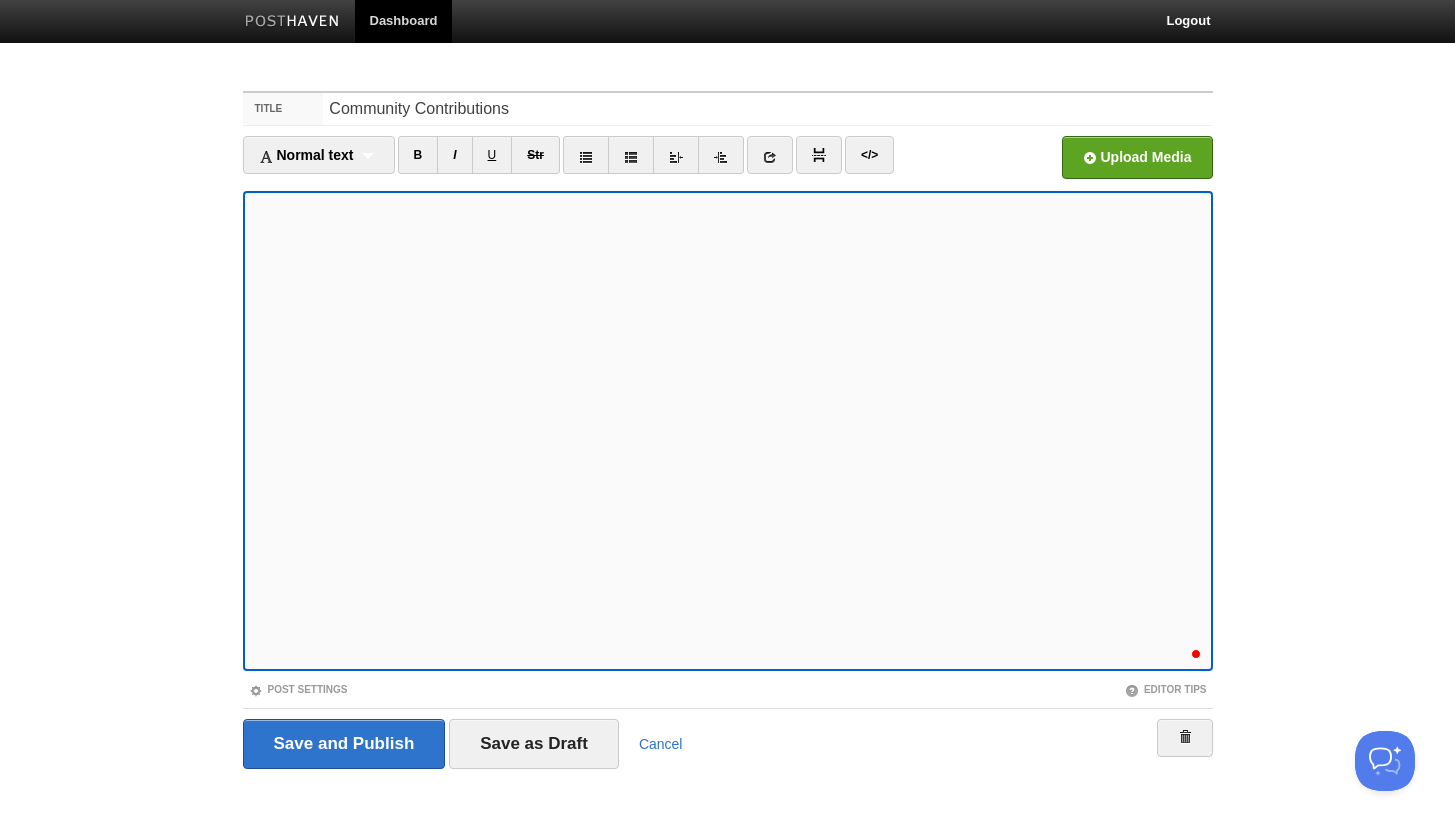 scroll, scrollTop: 1, scrollLeft: 0, axis: vertical 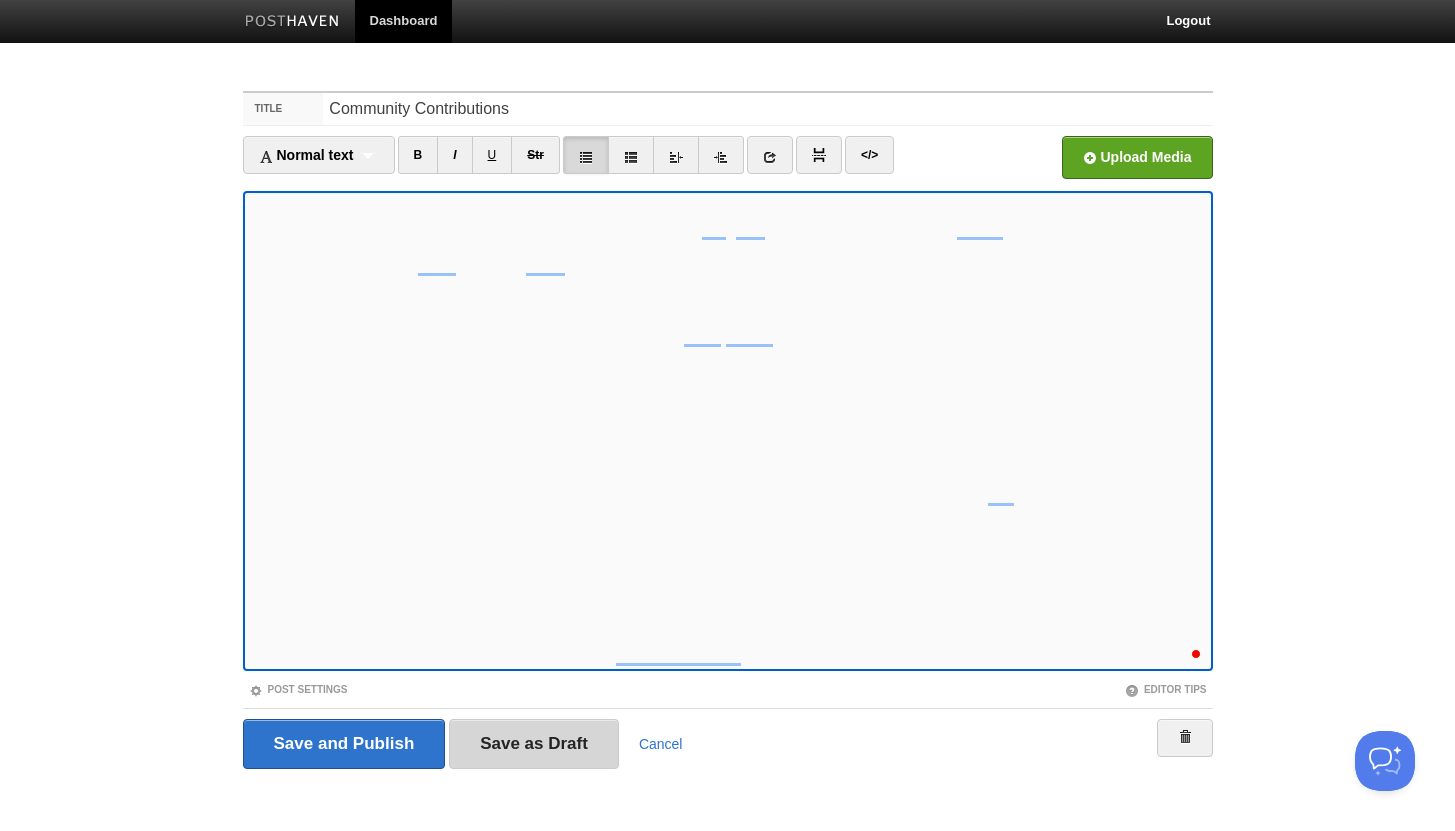 click on "Save as Draft" at bounding box center [534, 744] 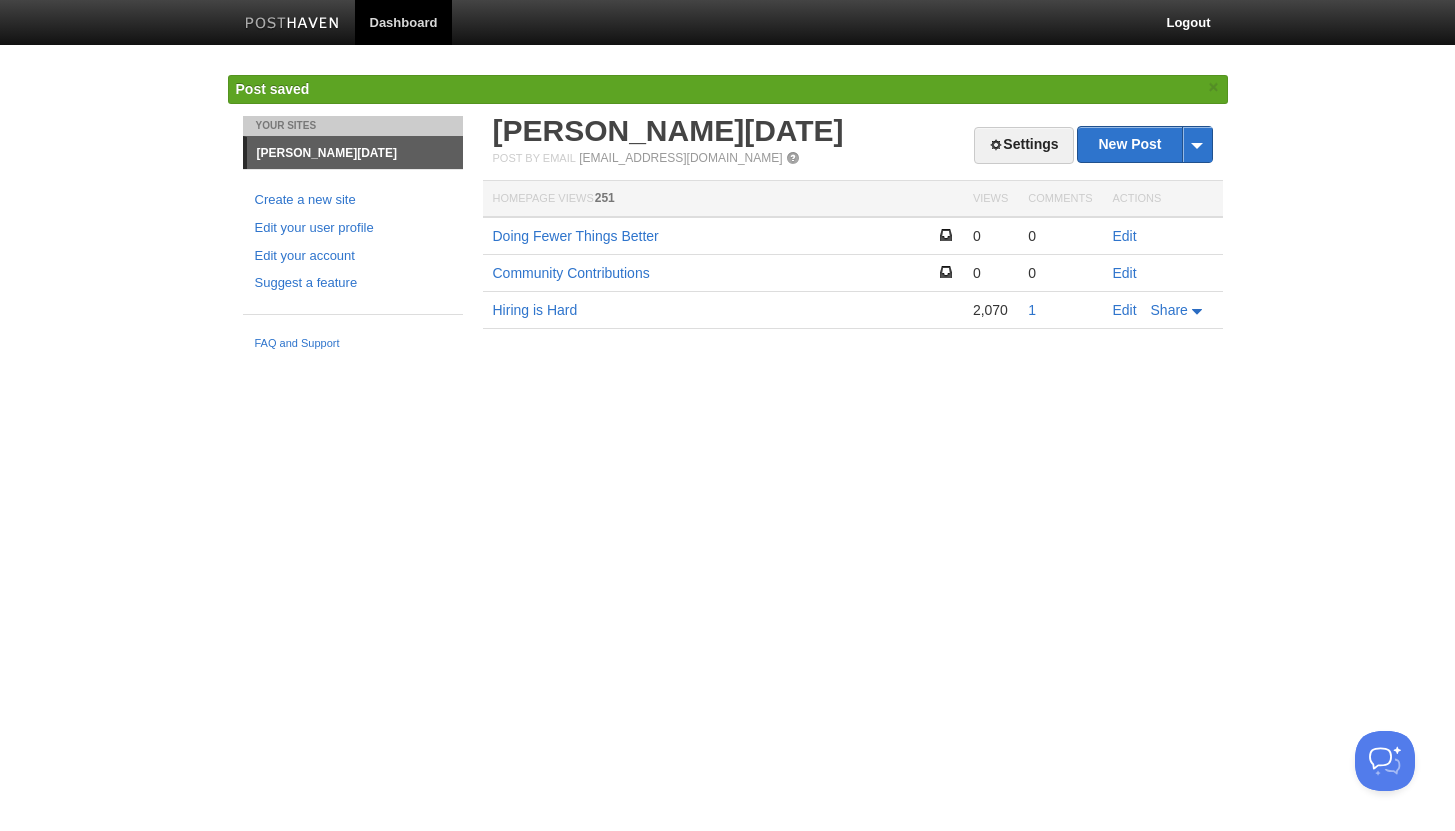 scroll, scrollTop: 0, scrollLeft: 0, axis: both 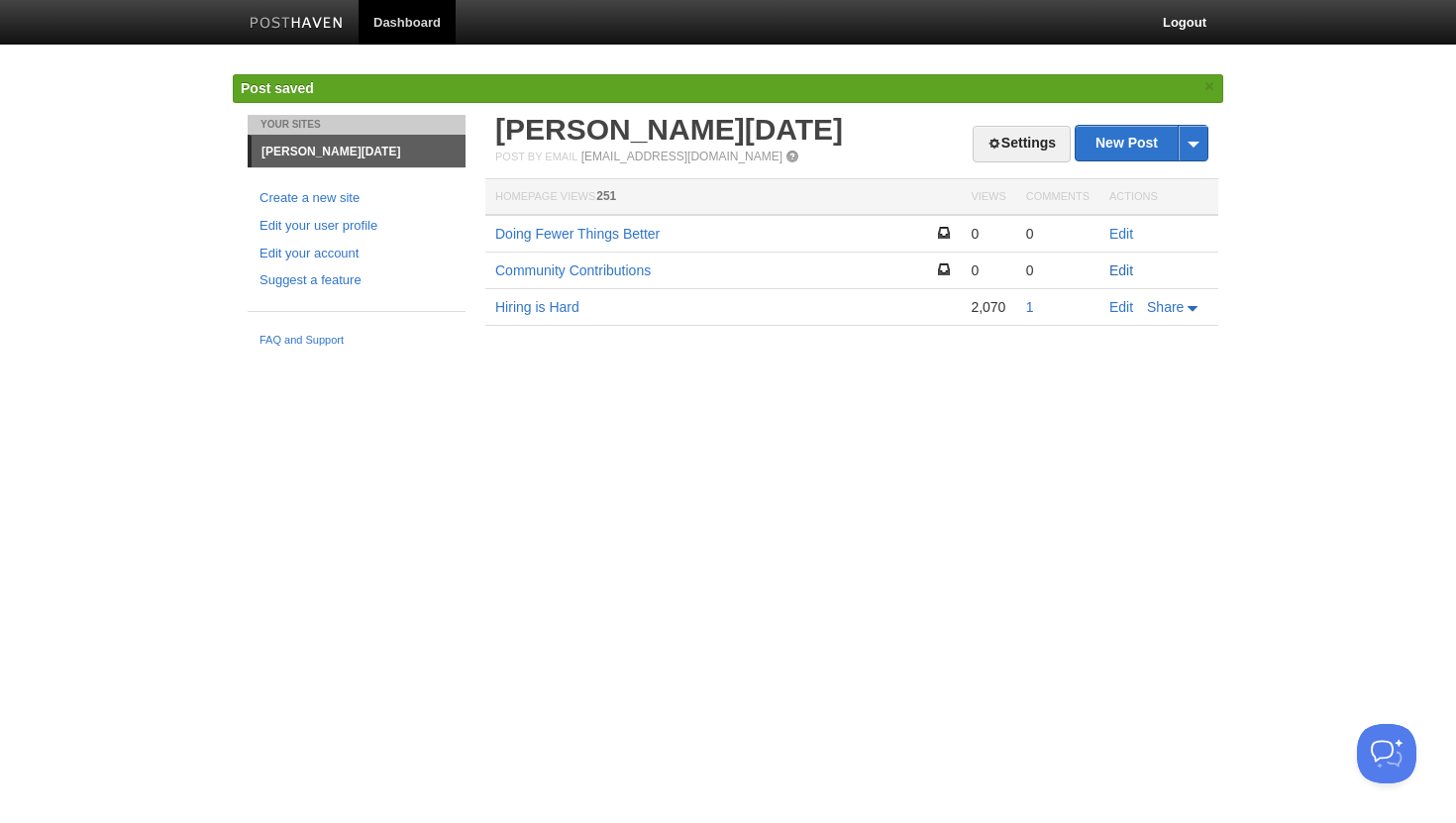 click on "Edit" at bounding box center (1121, 270) 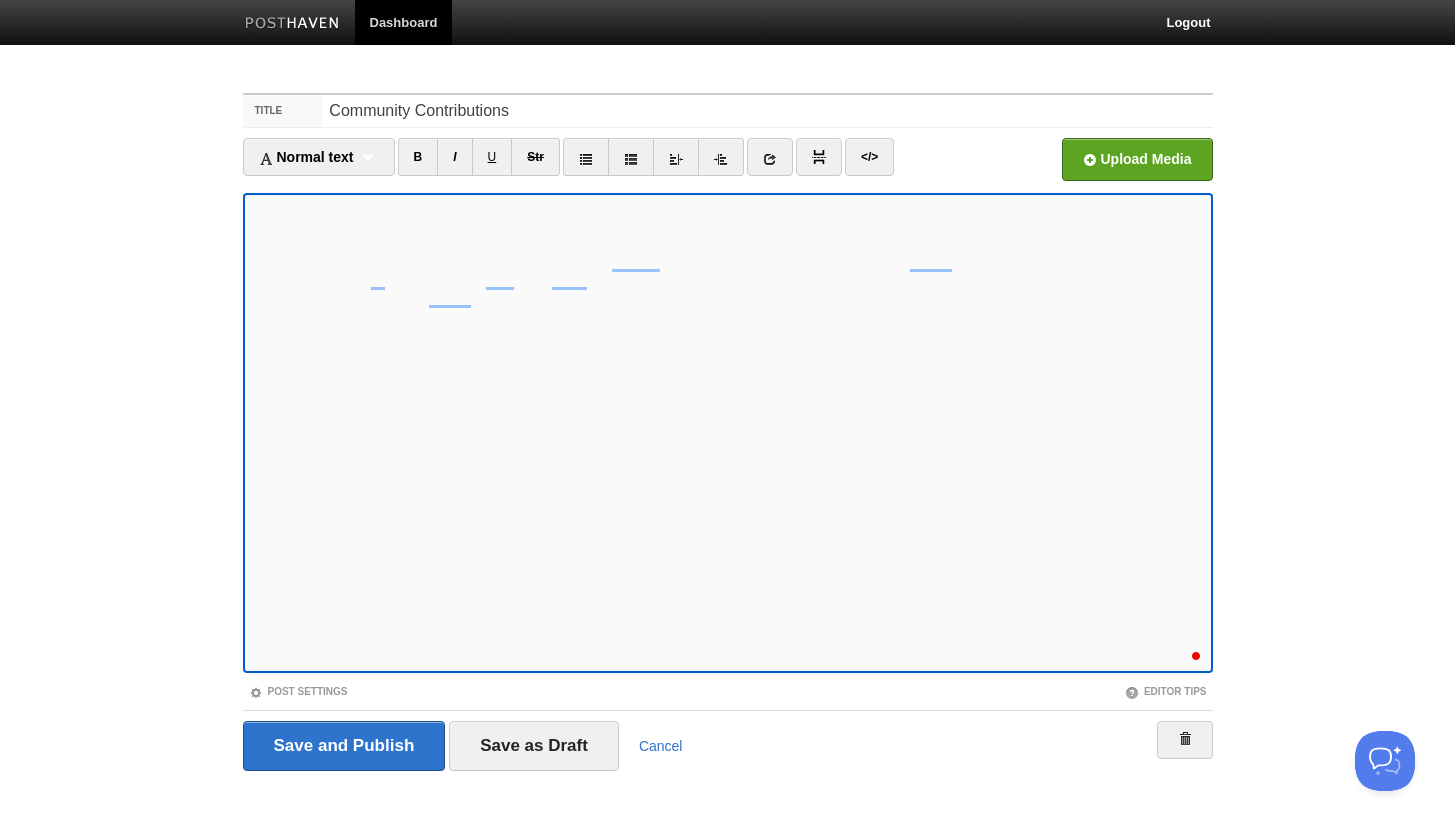 scroll, scrollTop: 14, scrollLeft: 0, axis: vertical 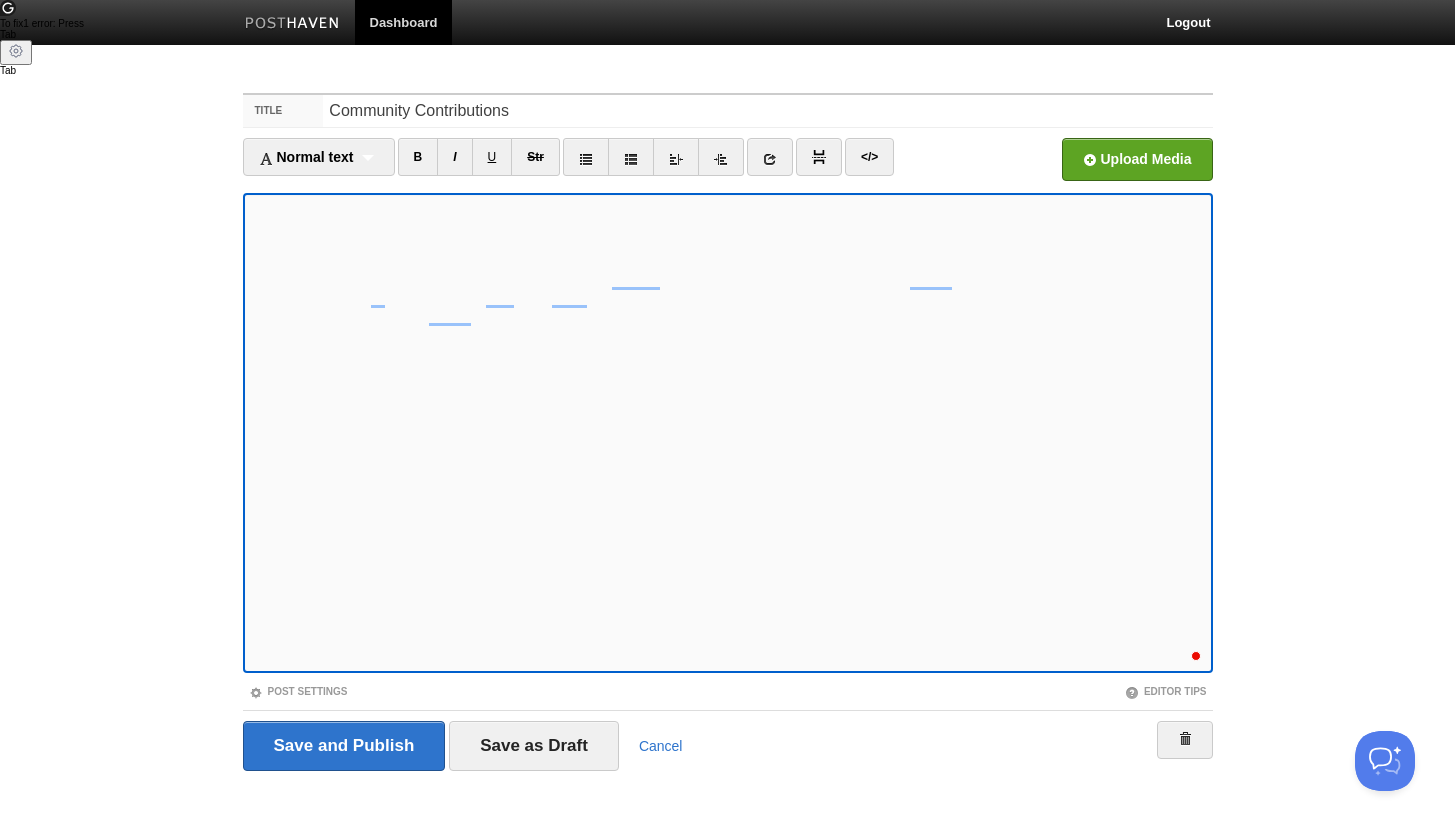 click on "To fix  1 error : Press" 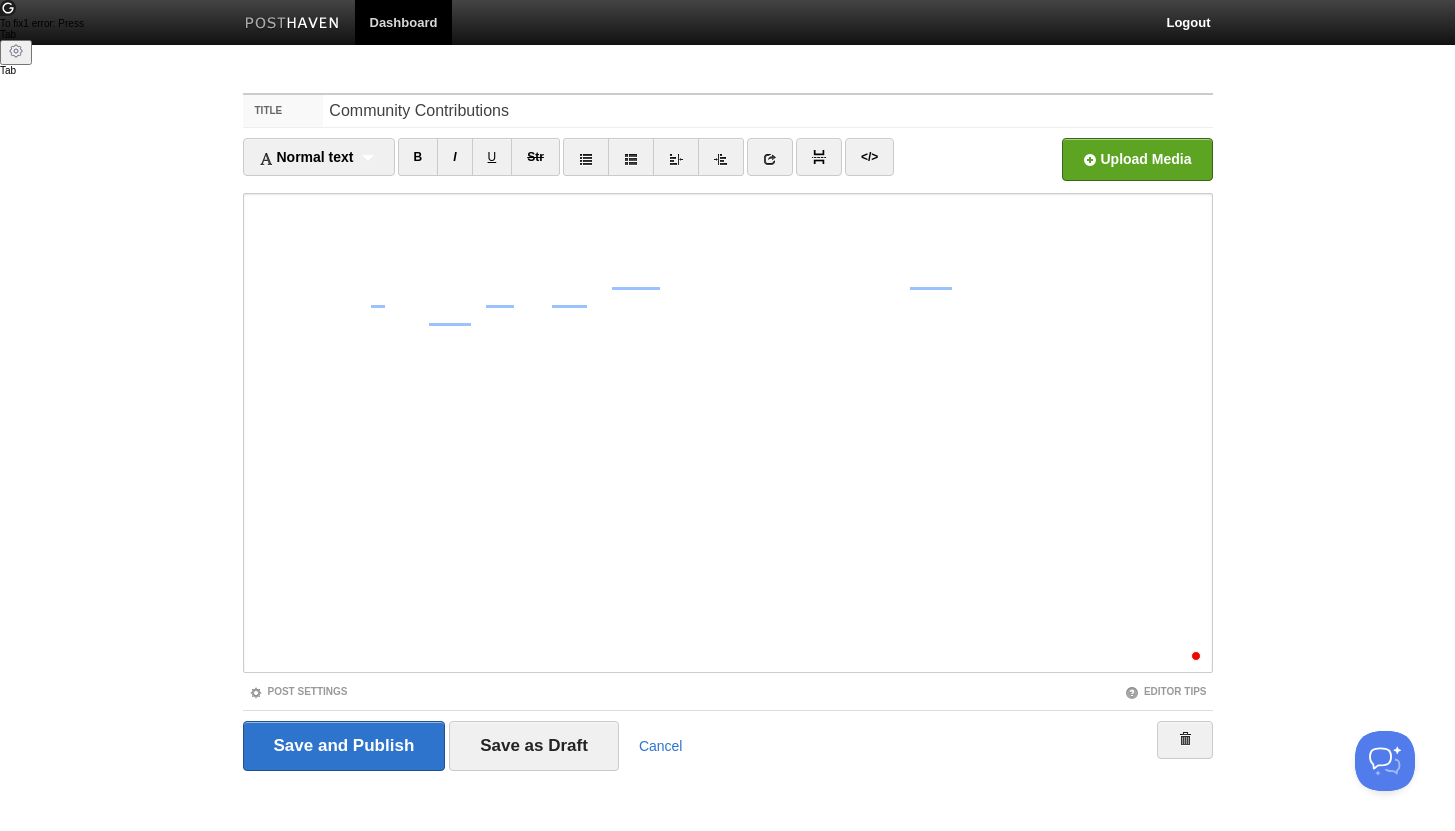click on "To fix  1 error : Press" 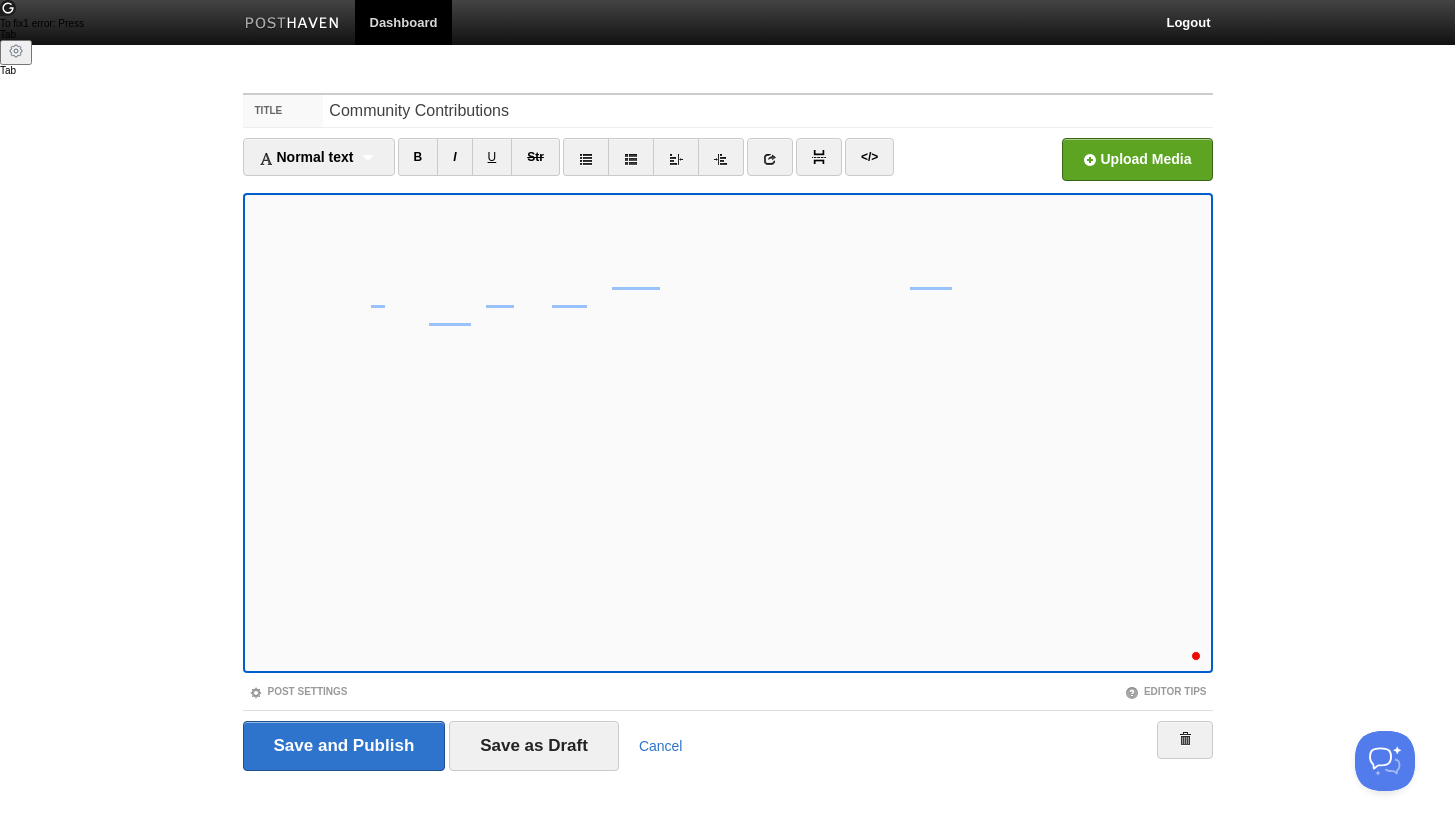 click 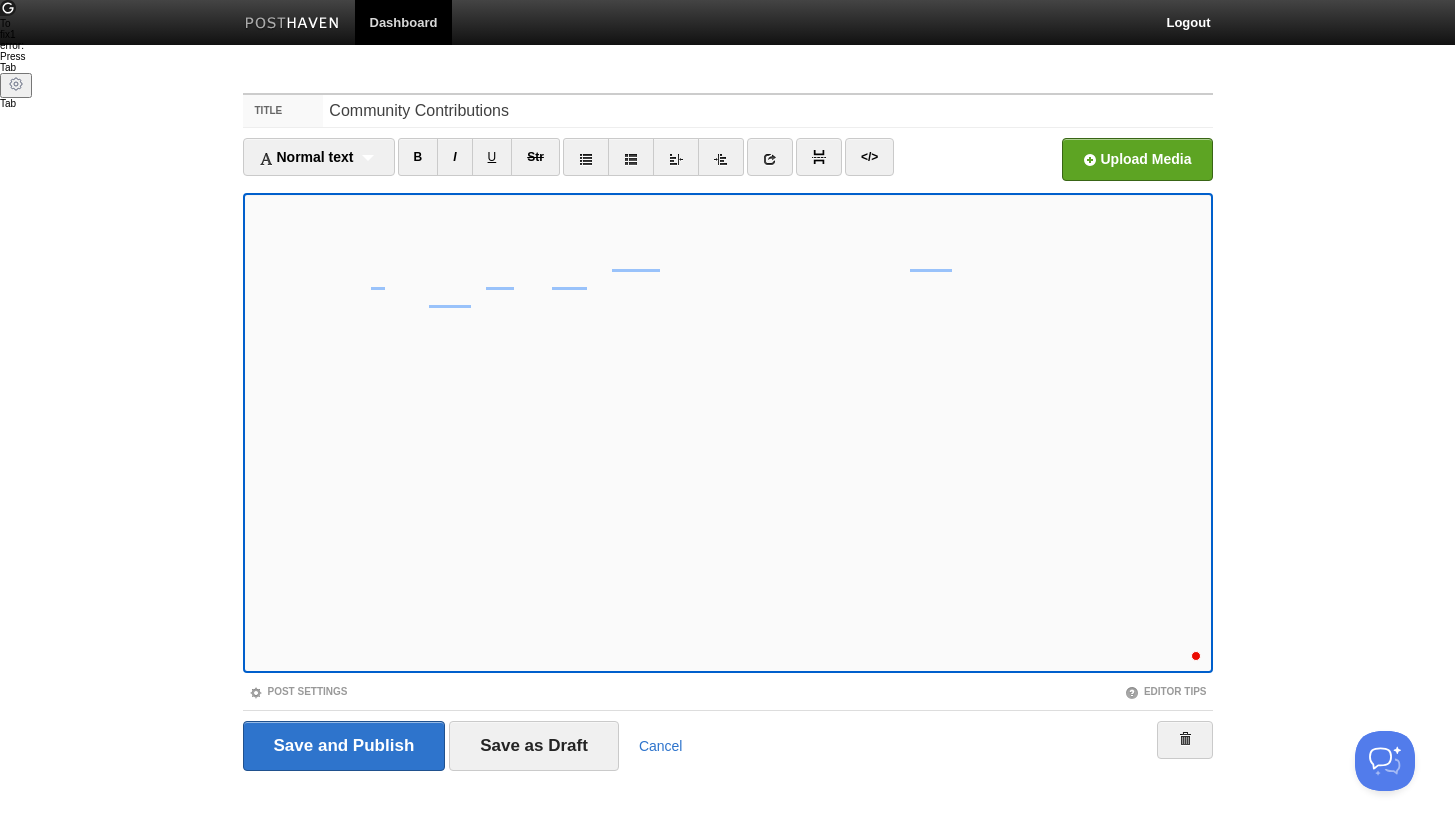 scroll, scrollTop: 28, scrollLeft: 0, axis: vertical 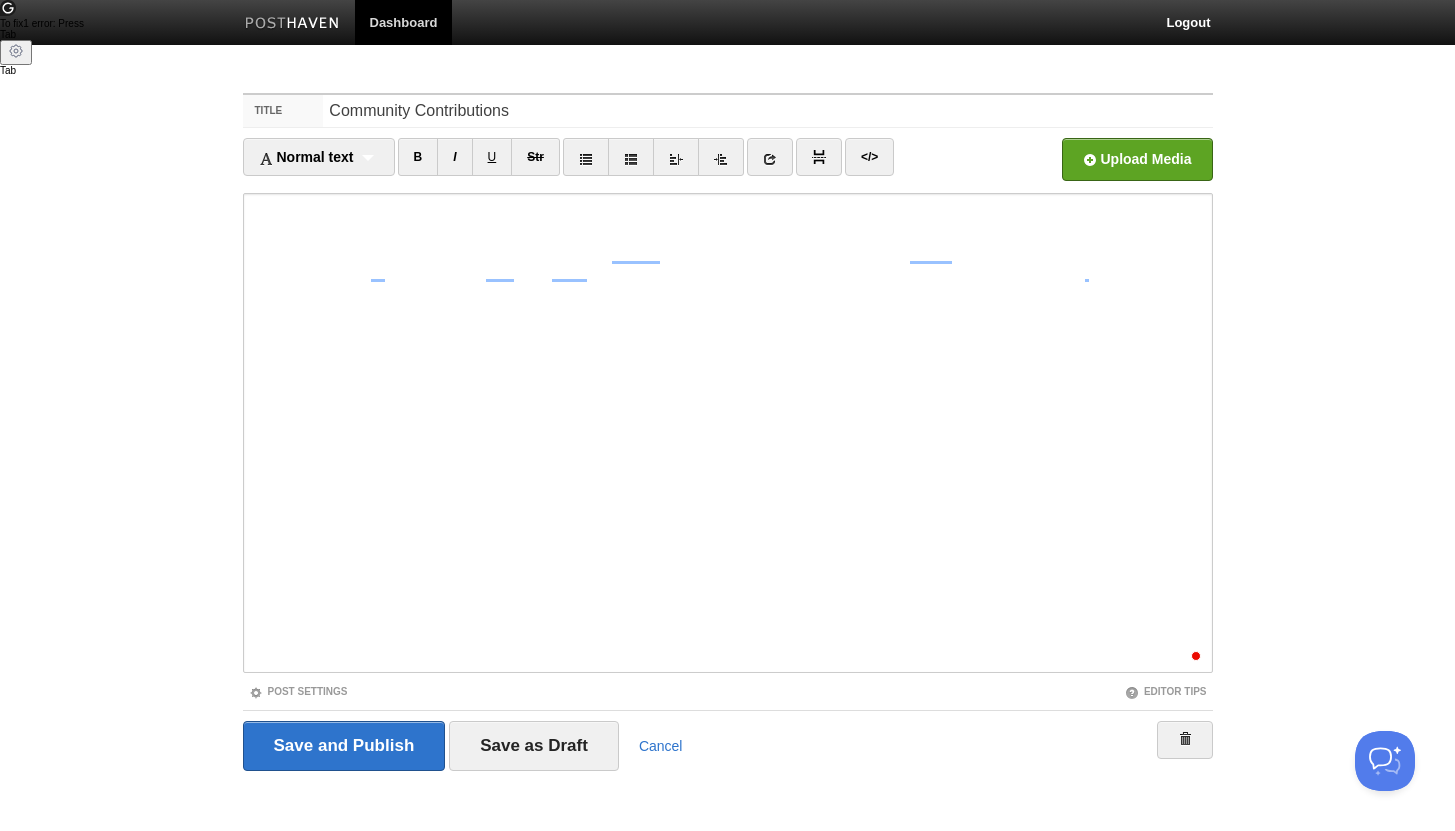 click on "To fix  1 error : Press" 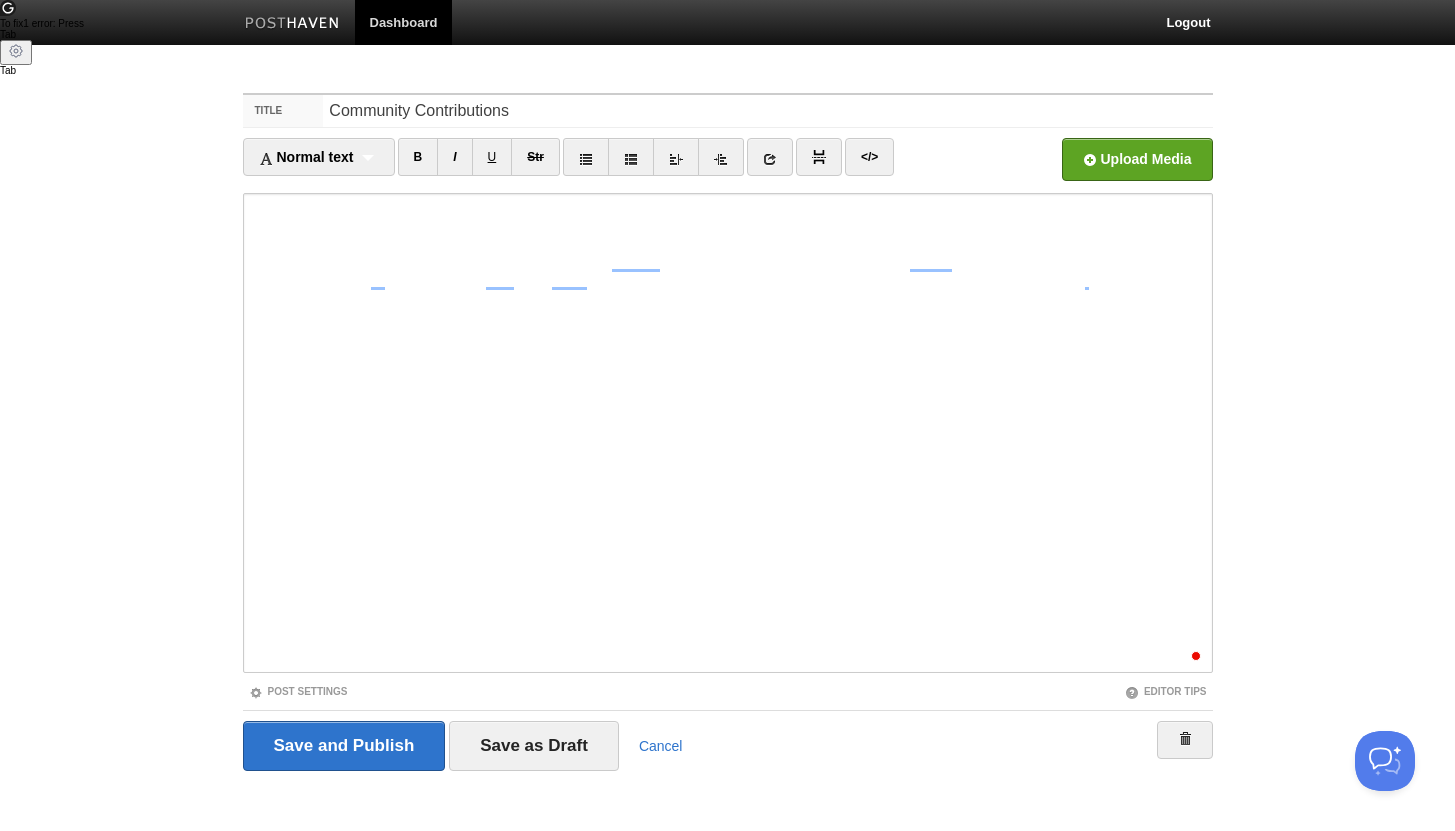 click on "To fix  1 error : Press" 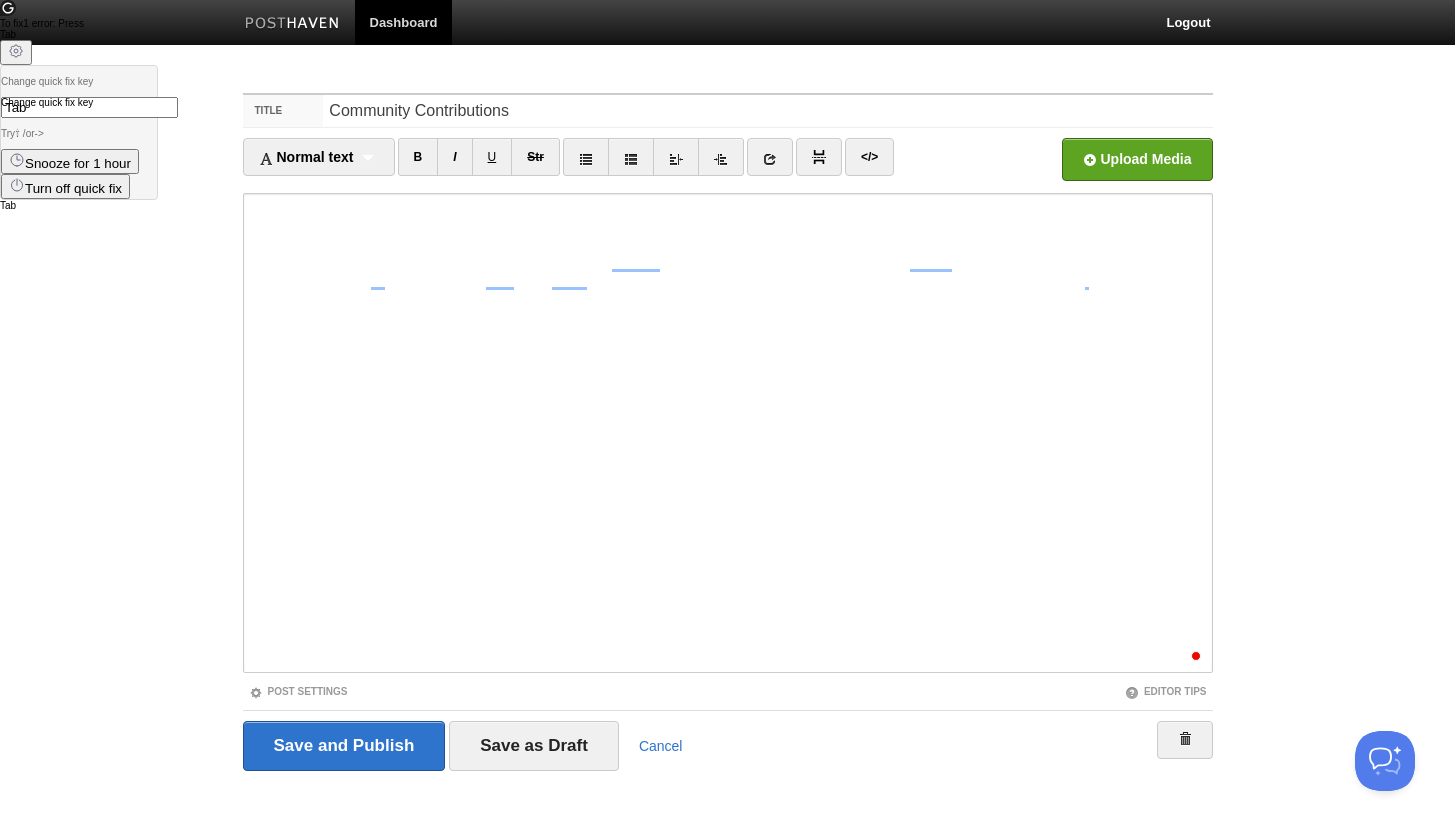 click on "Snooze for 1 hour" 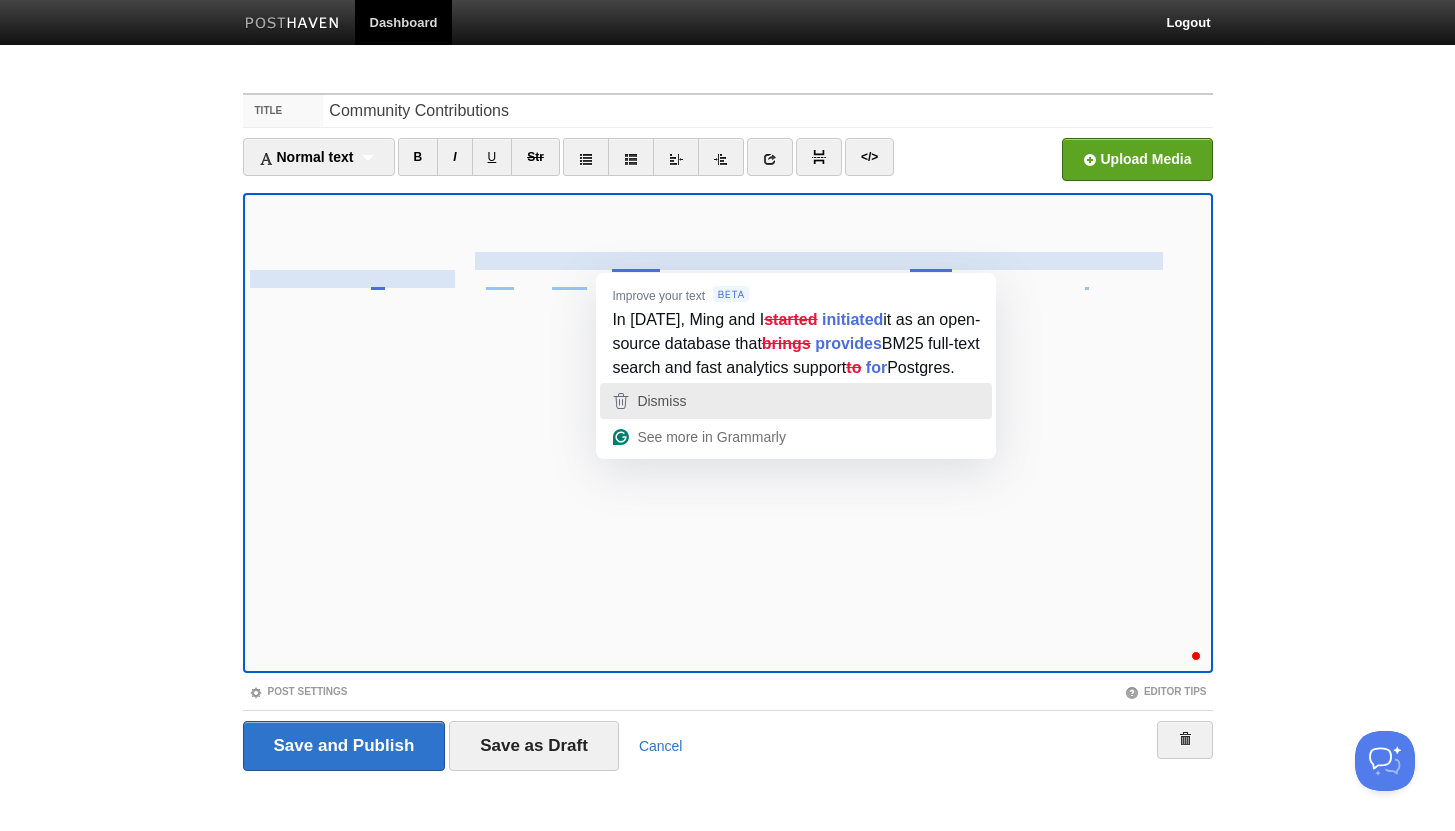 click on "Dismiss" at bounding box center [796, 401] 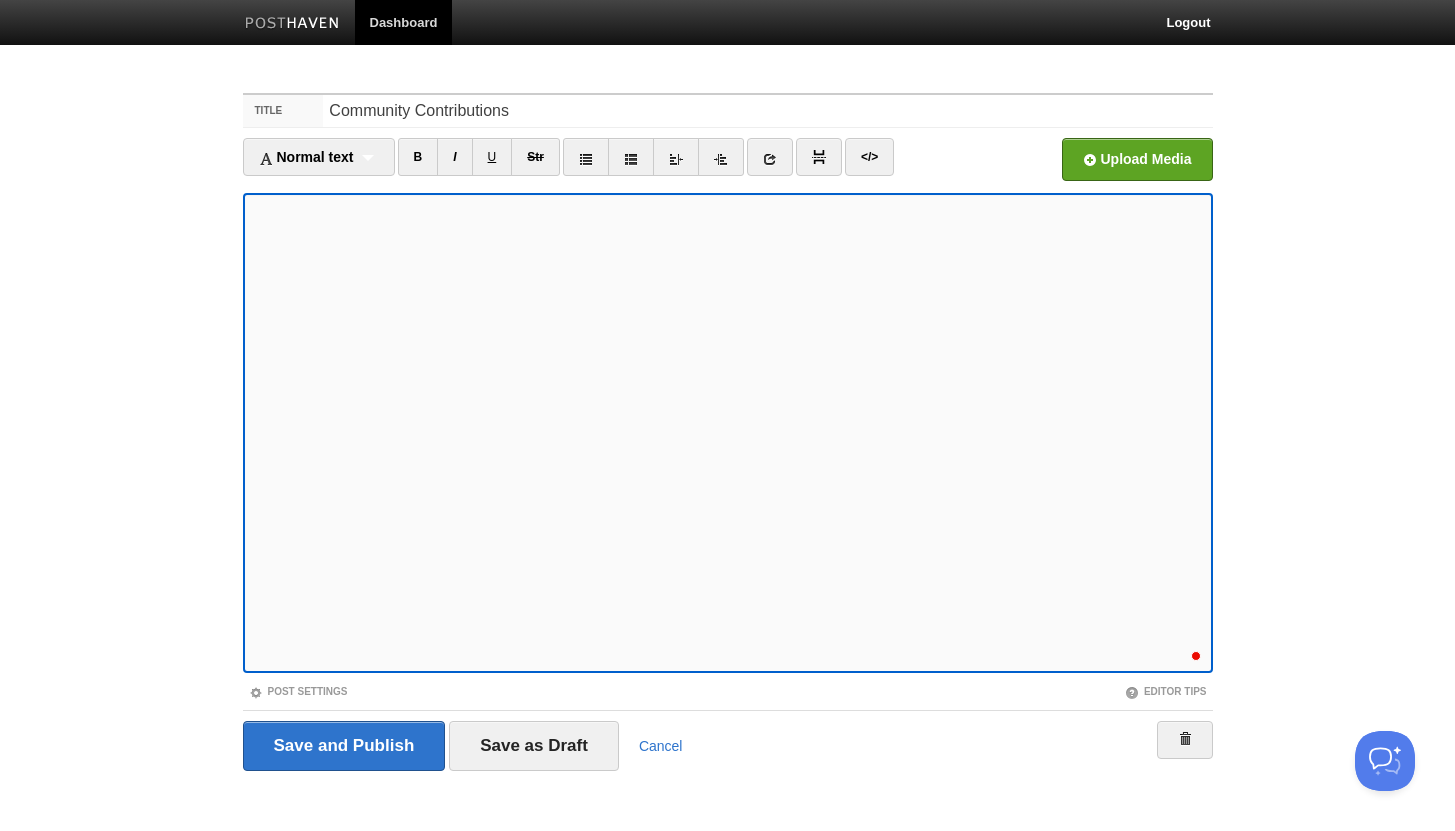 scroll, scrollTop: 0, scrollLeft: 0, axis: both 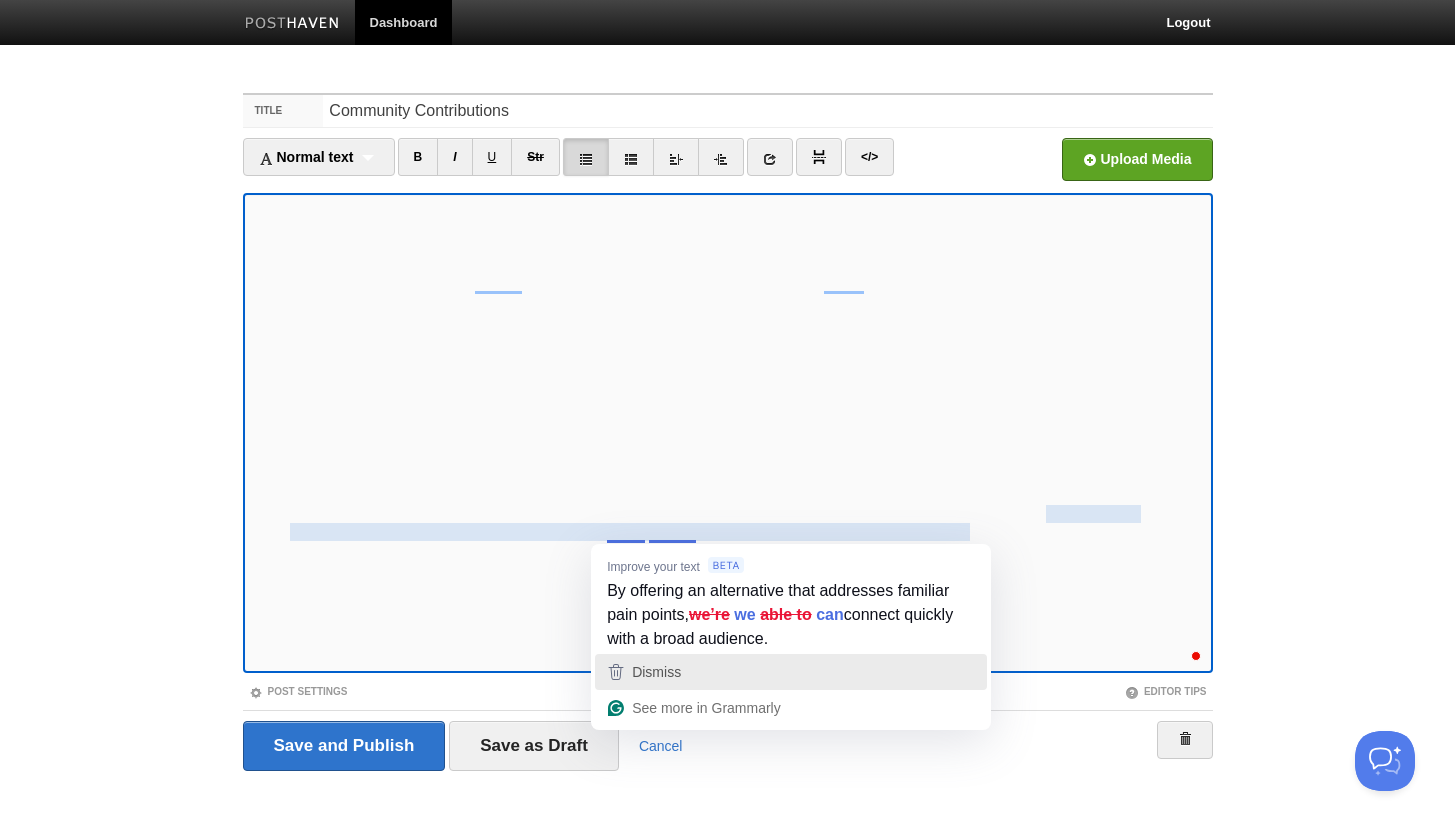 click on "Dismiss" at bounding box center [791, 672] 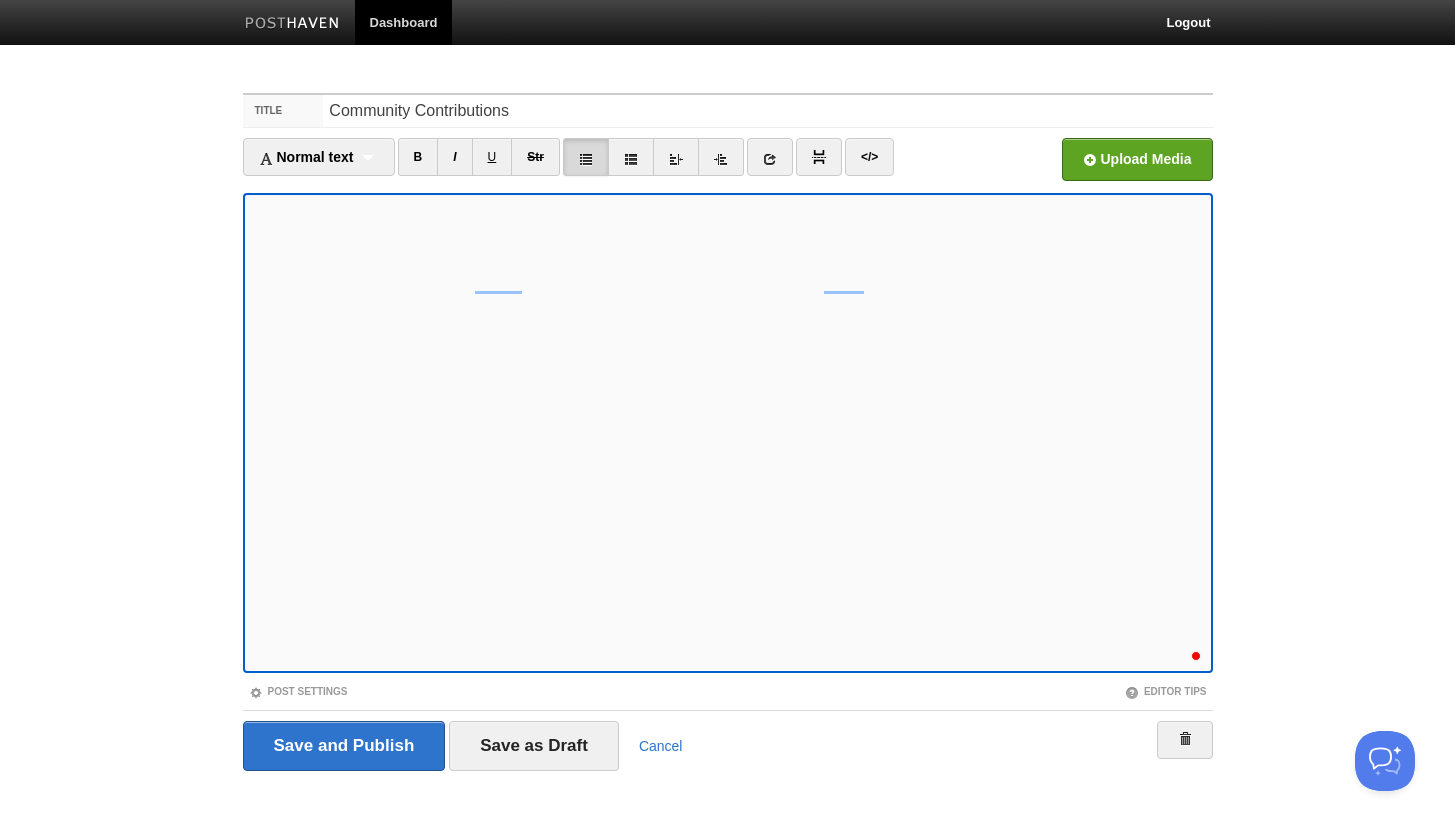 scroll, scrollTop: 451, scrollLeft: 0, axis: vertical 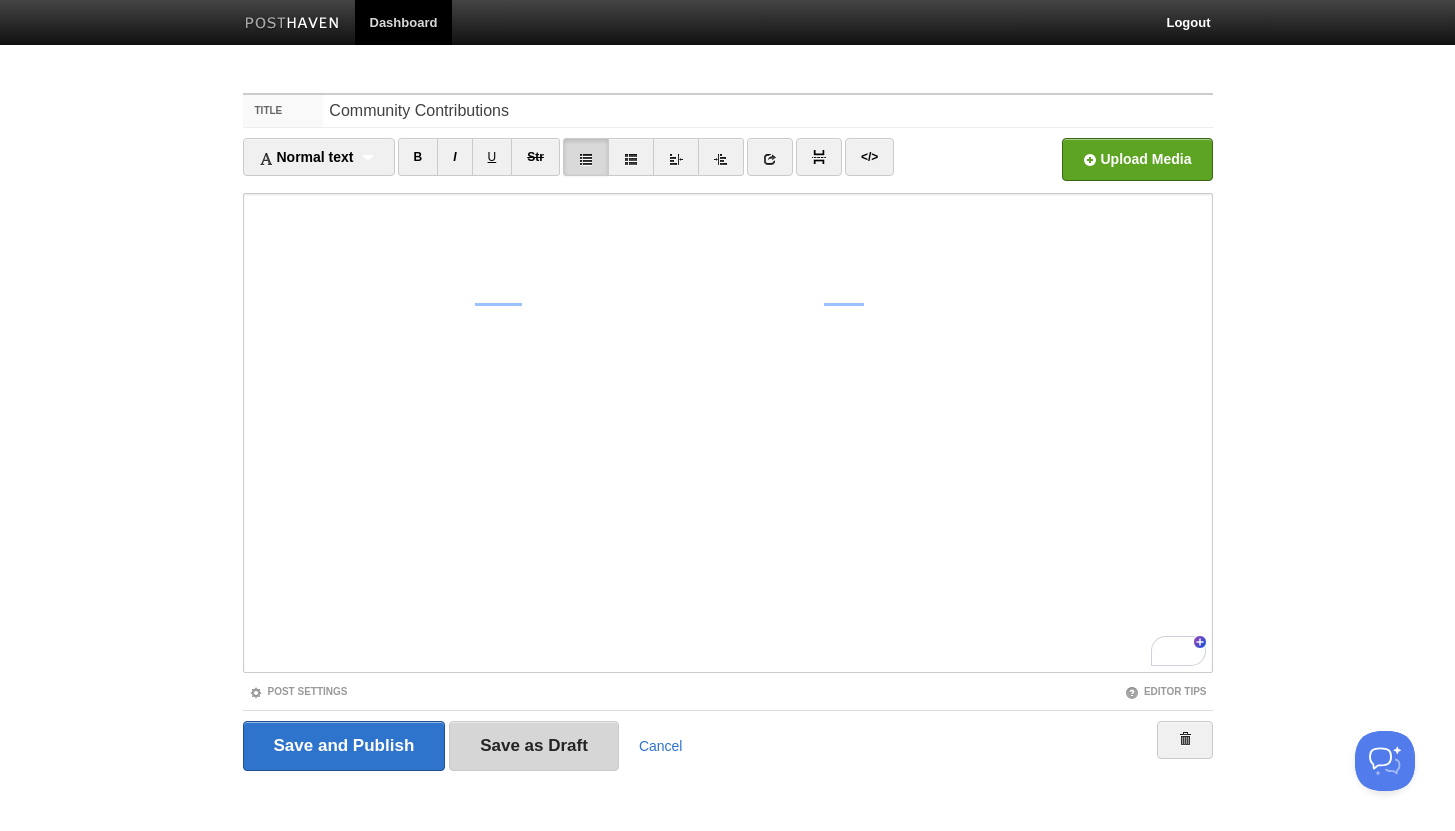 click on "Save as Draft" at bounding box center [534, 746] 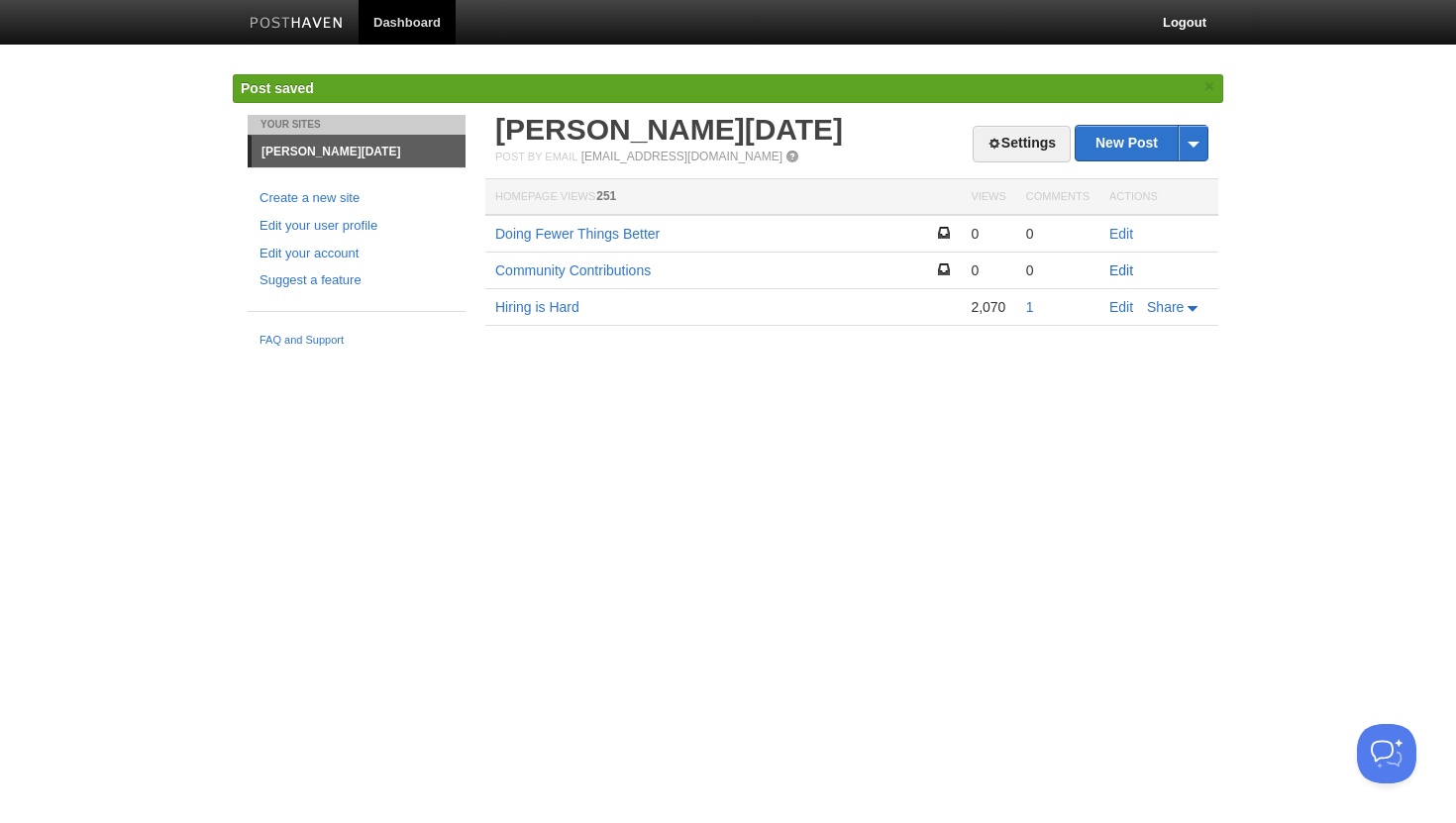 click on "Edit" at bounding box center (1121, 270) 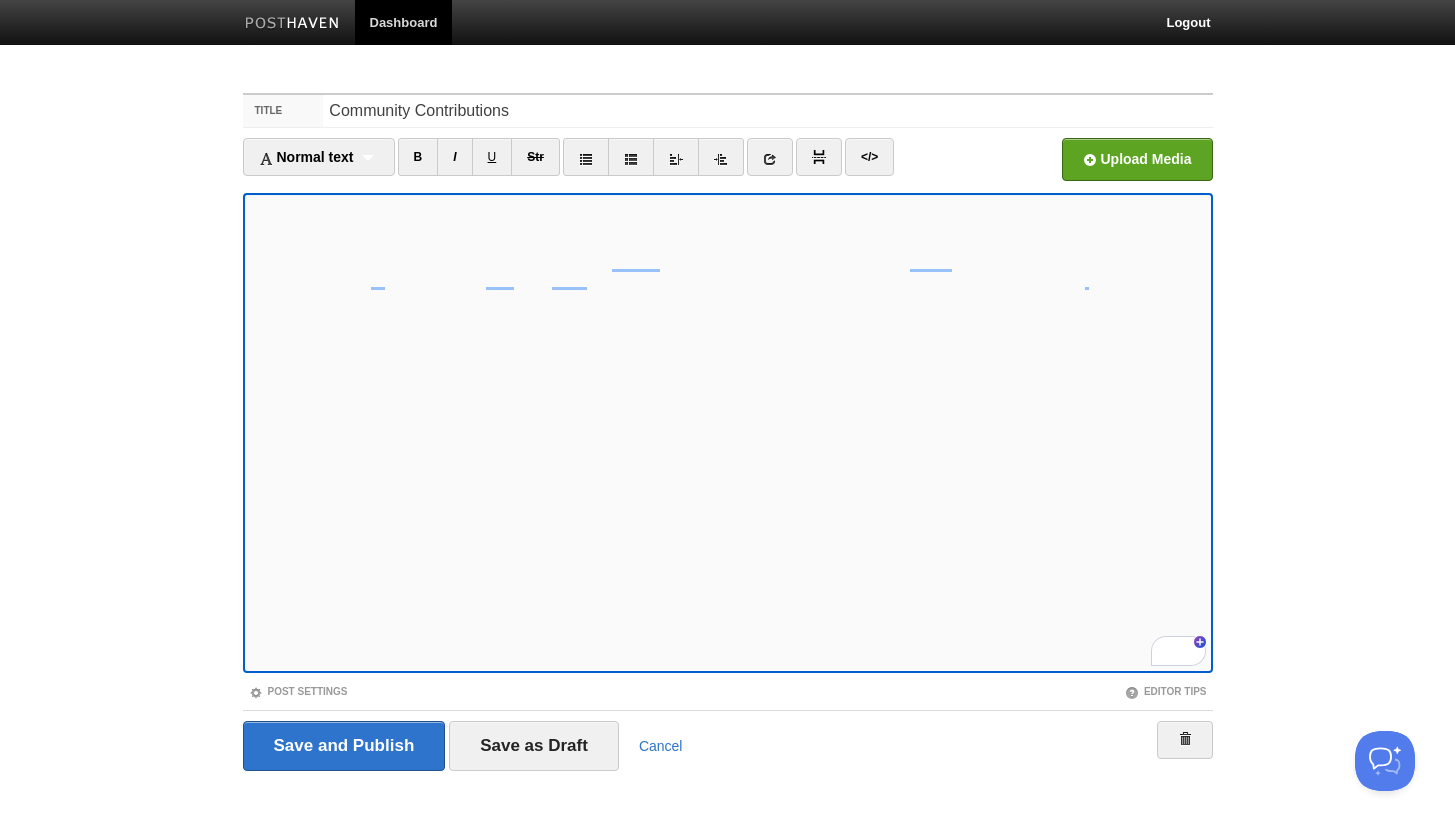 scroll, scrollTop: 0, scrollLeft: 0, axis: both 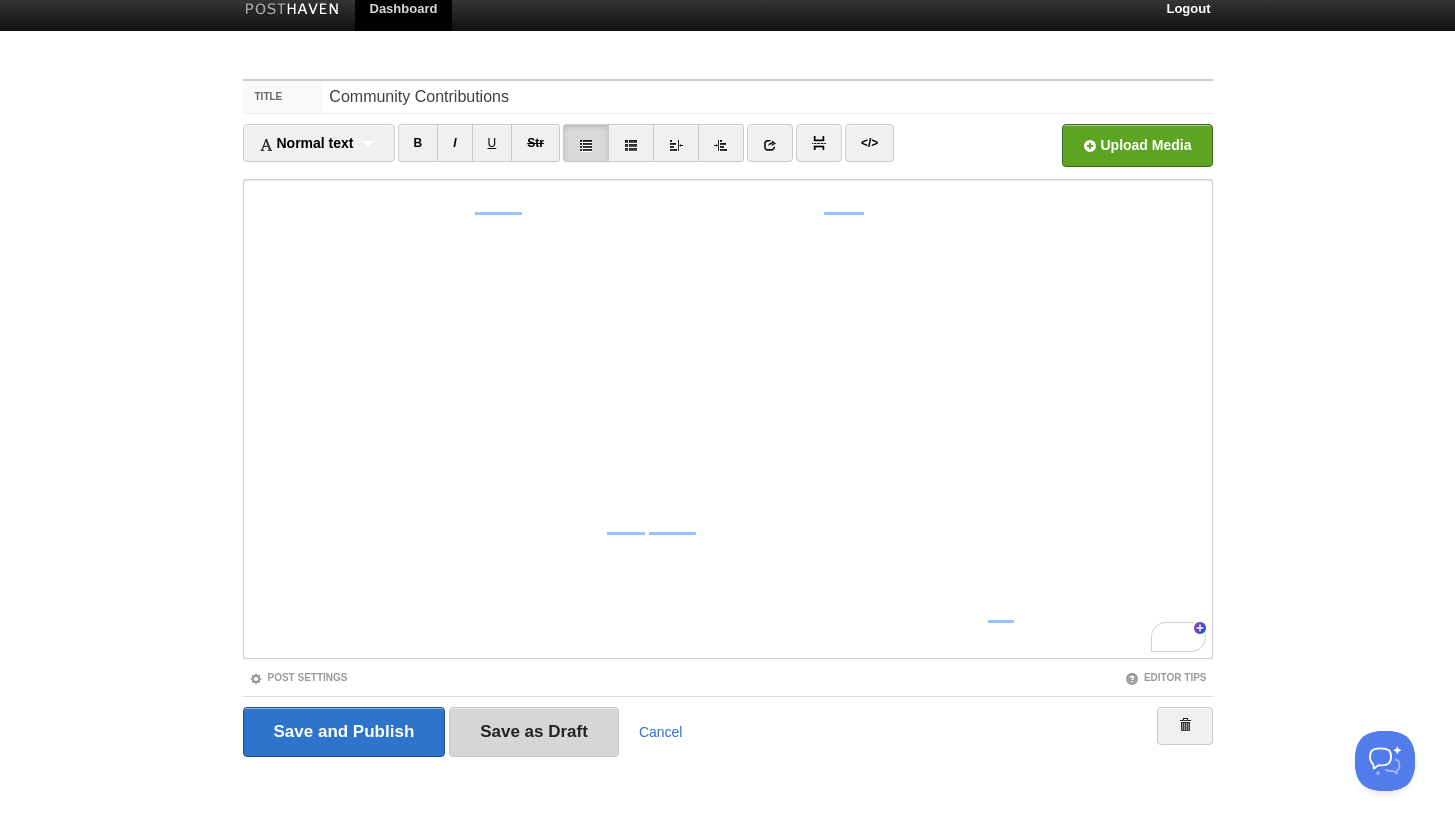click on "Save as Draft" at bounding box center (534, 732) 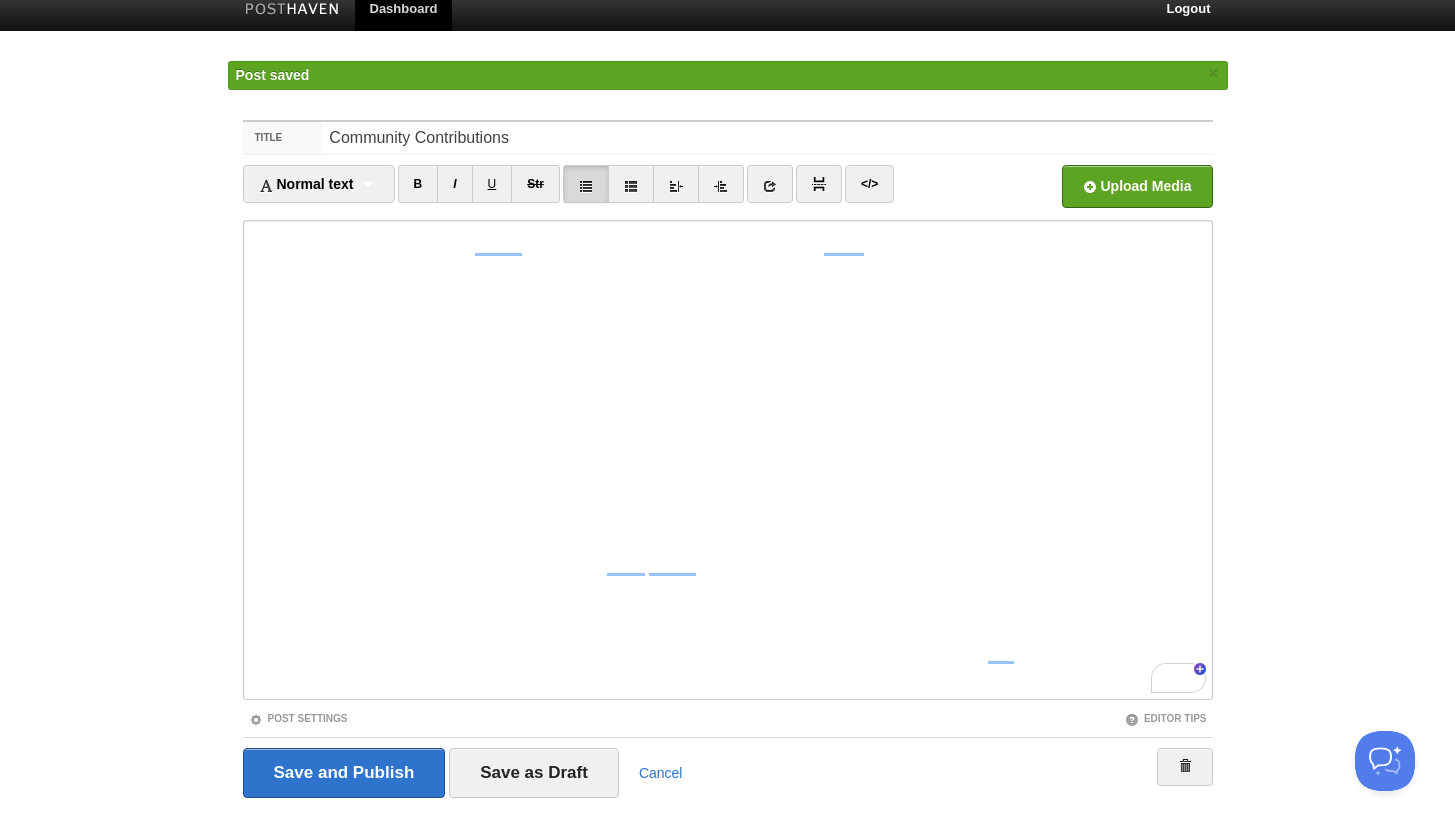 scroll, scrollTop: 0, scrollLeft: 0, axis: both 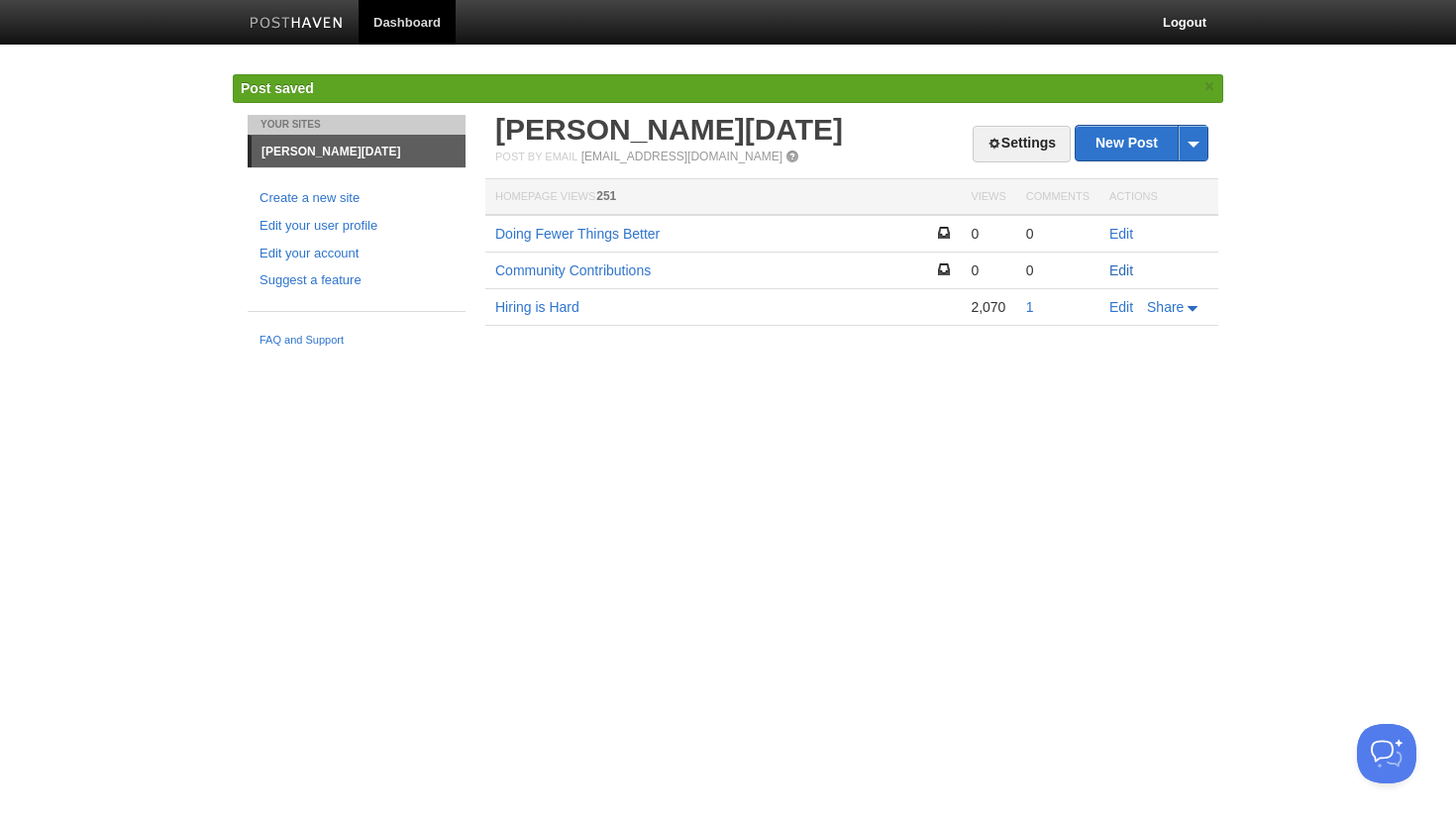 click on "Edit" at bounding box center (1121, 270) 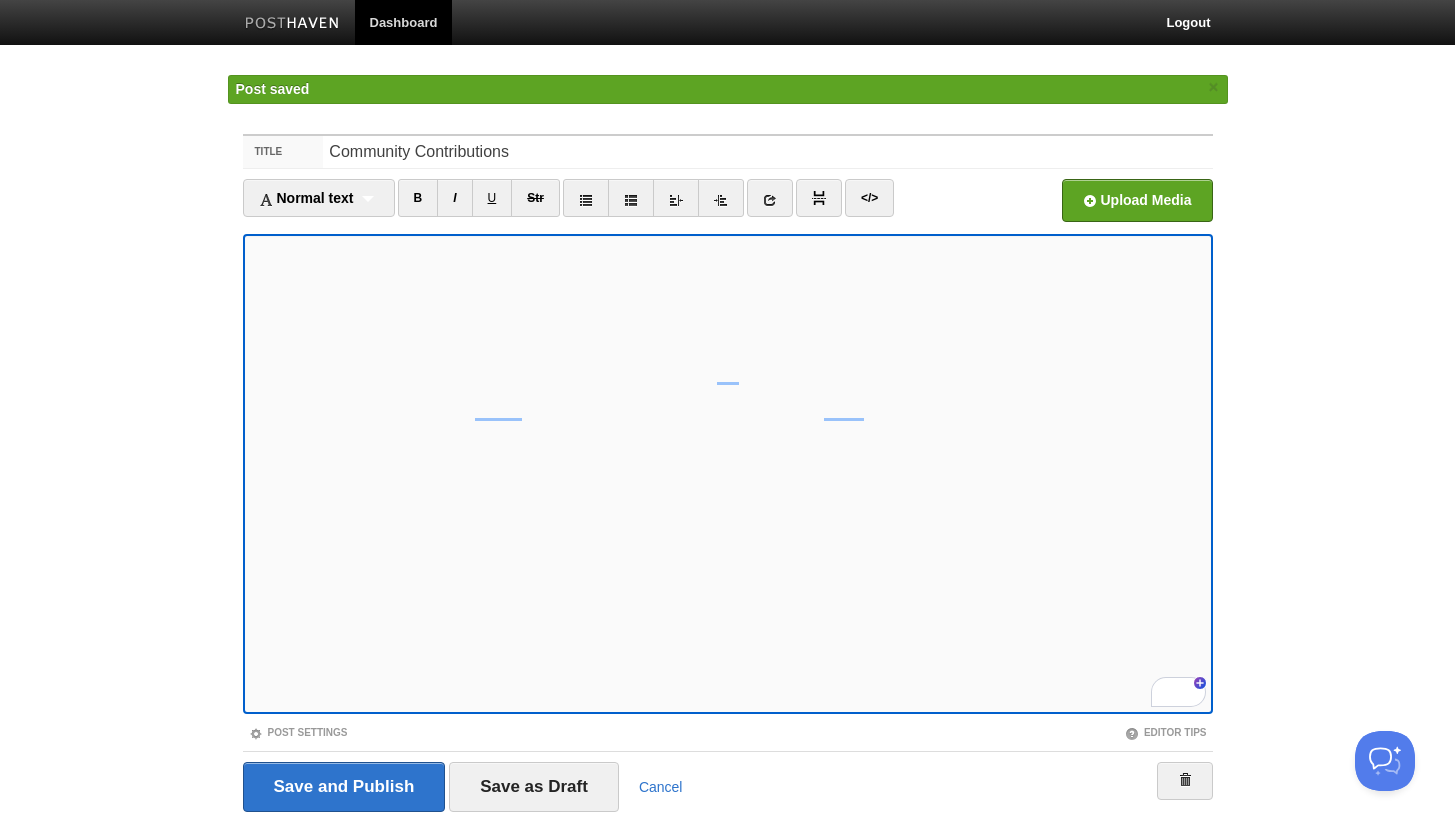 scroll, scrollTop: 611, scrollLeft: 0, axis: vertical 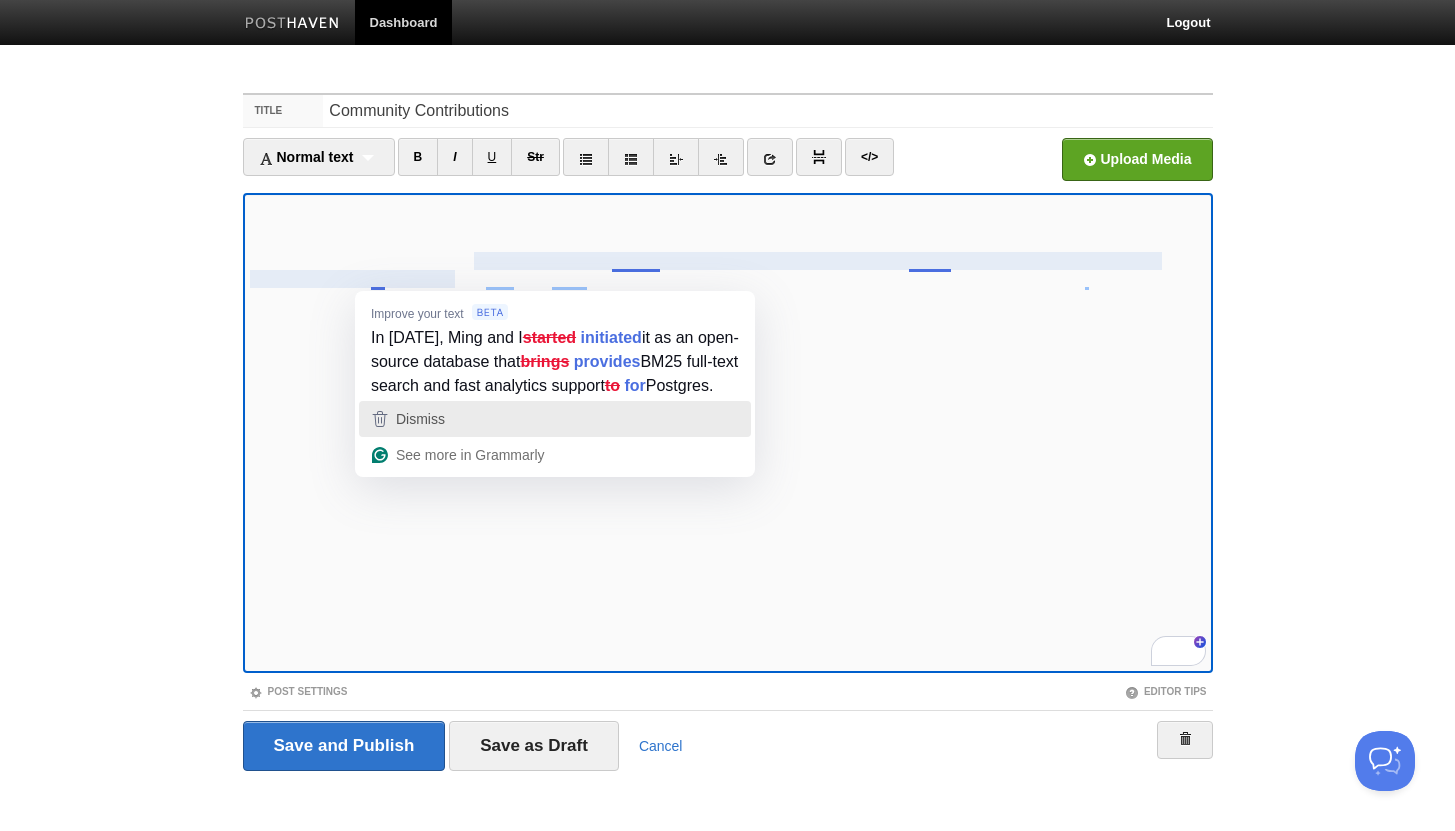 click on "Dismiss" at bounding box center (420, 419) 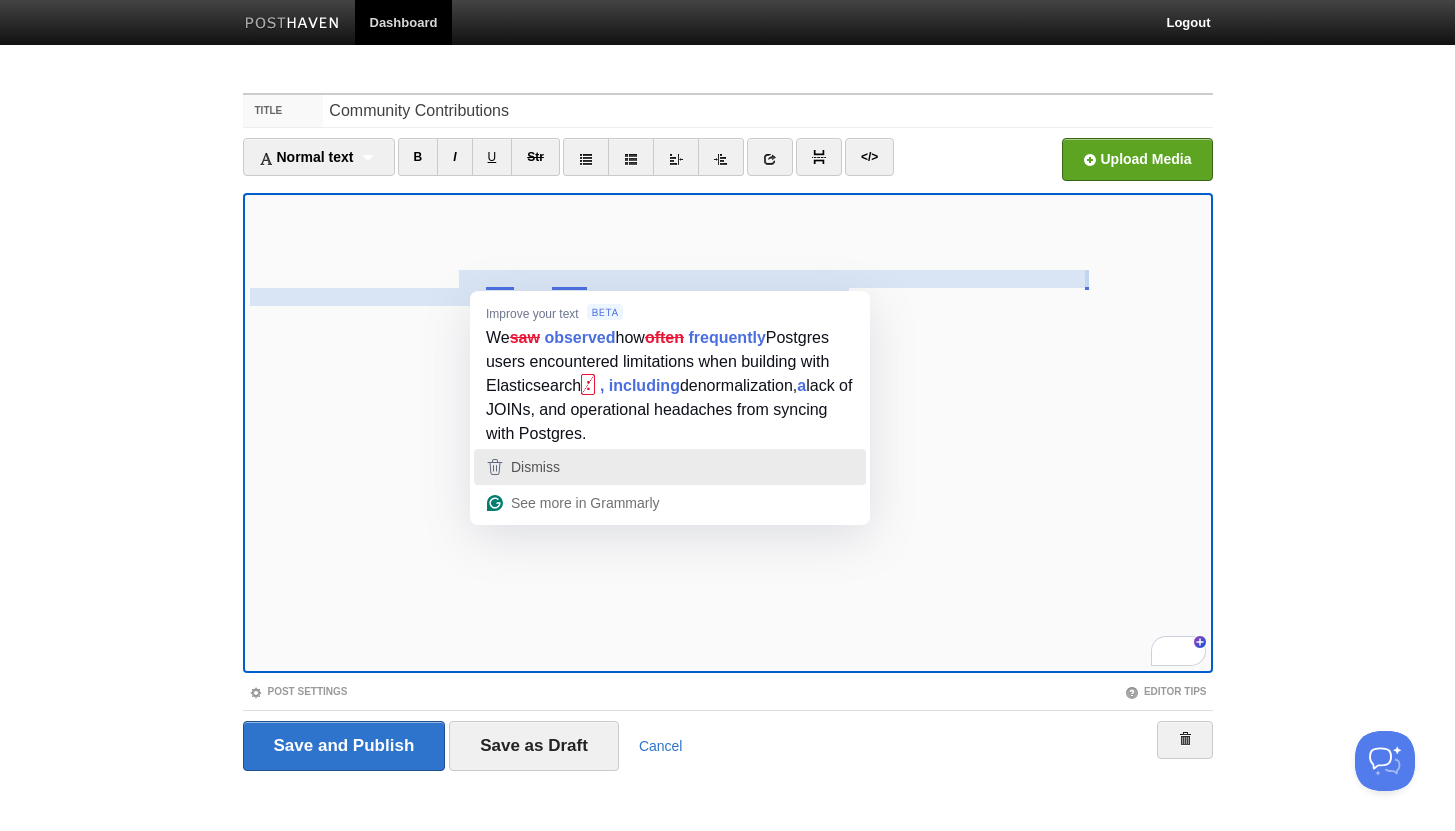 click on "Dismiss" at bounding box center (535, 467) 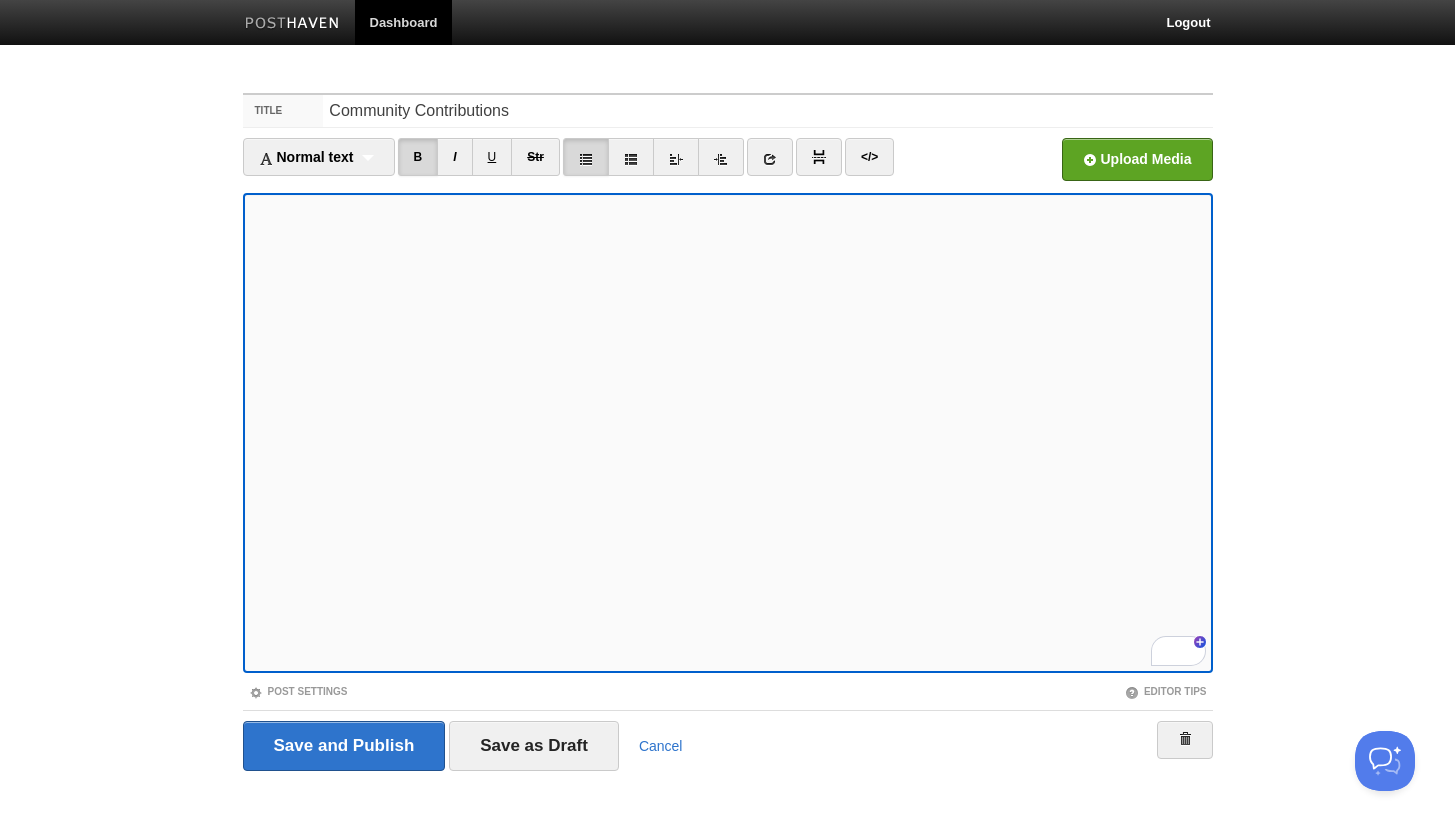 scroll, scrollTop: 59, scrollLeft: 0, axis: vertical 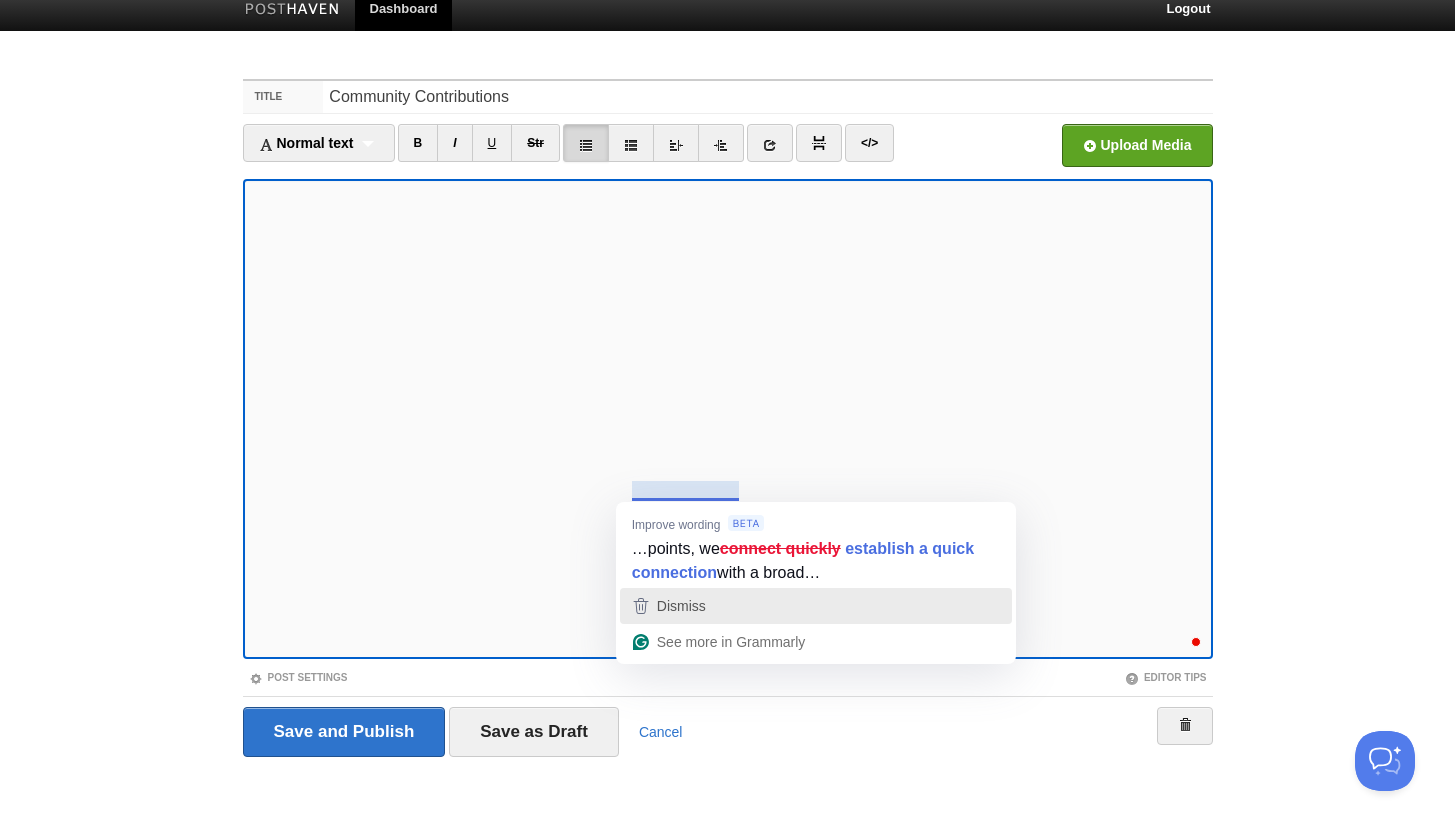click on "Dismiss" at bounding box center [816, 606] 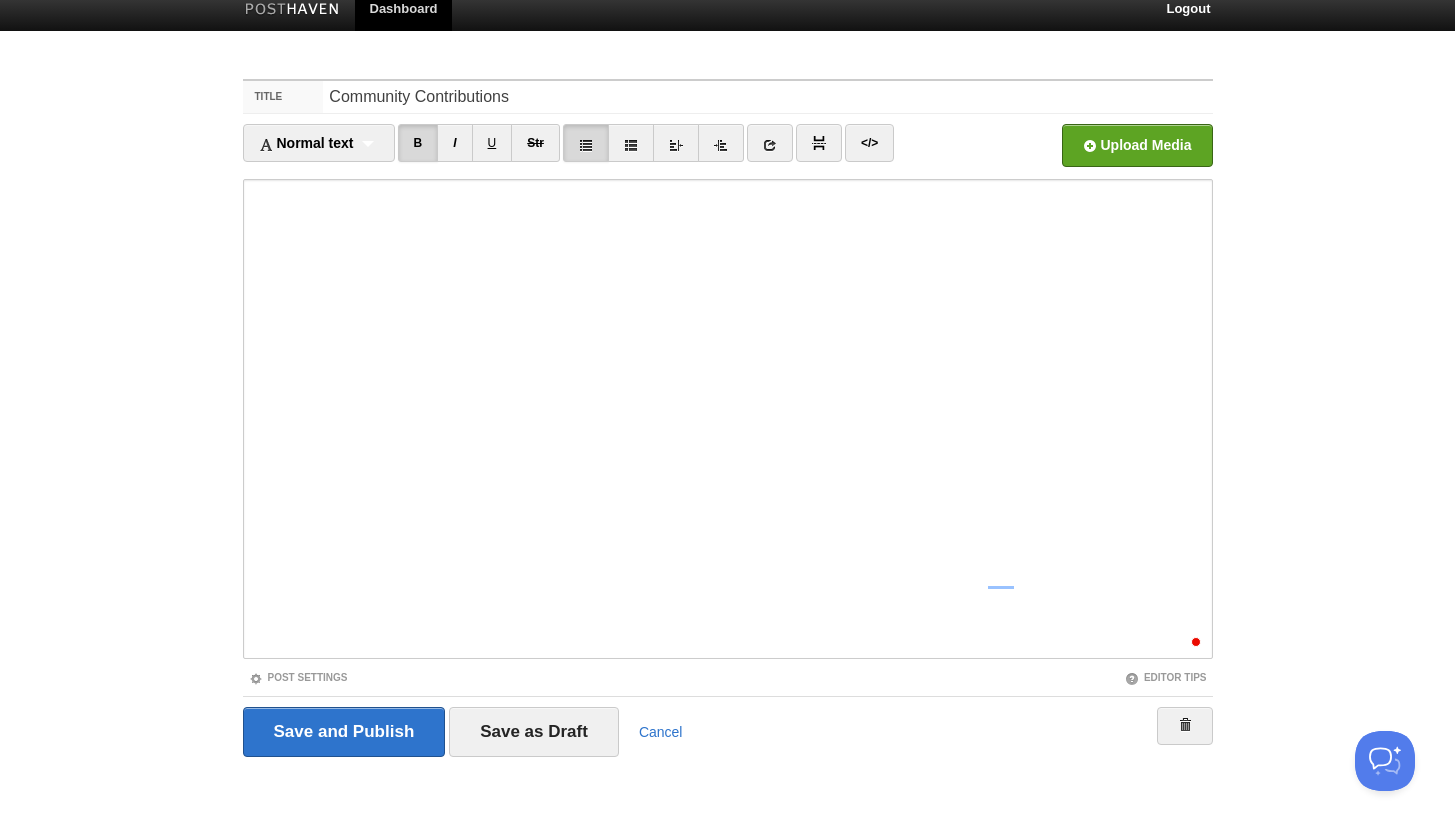 scroll, scrollTop: 650, scrollLeft: 0, axis: vertical 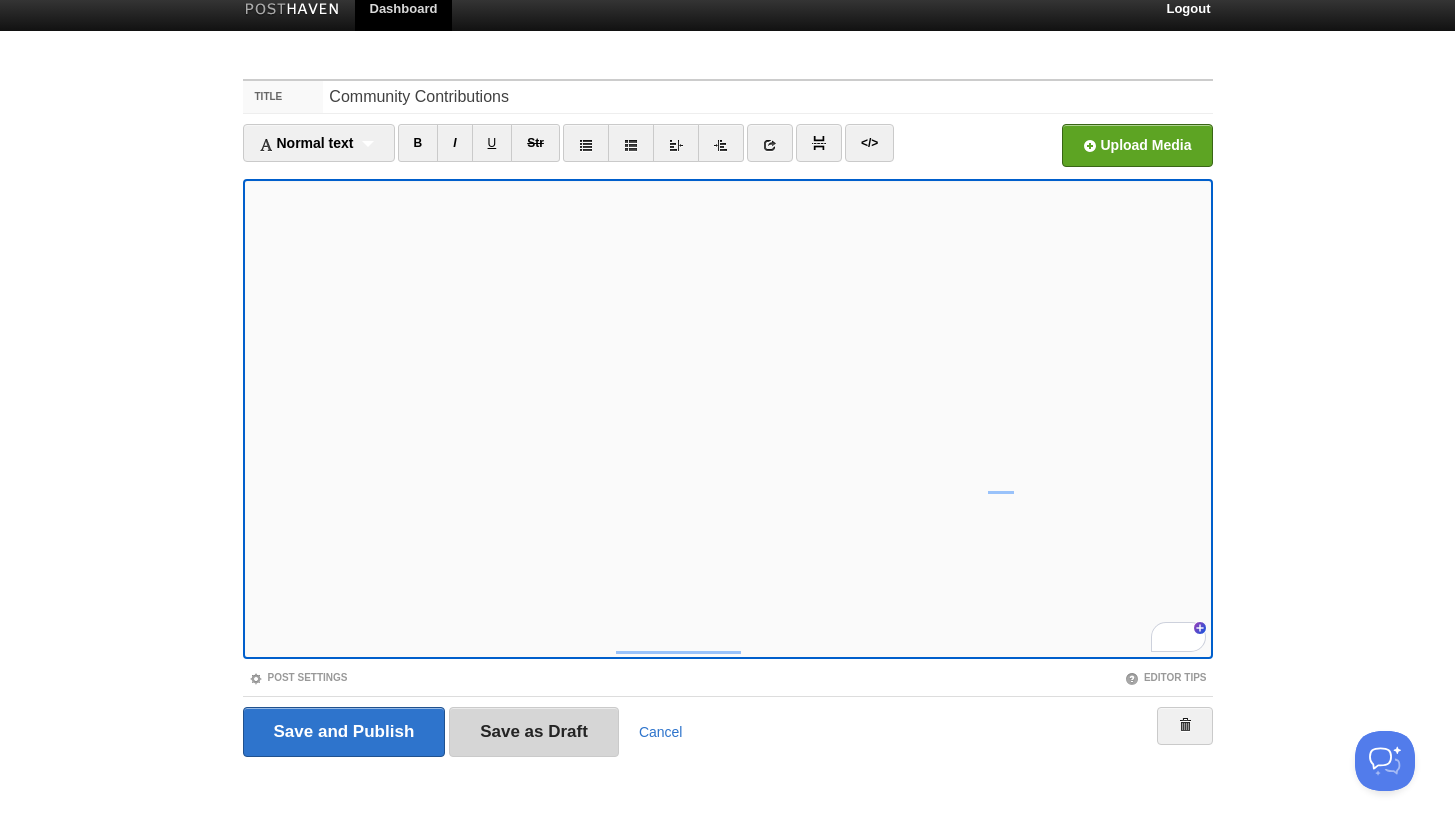 click on "Save as Draft" at bounding box center [534, 732] 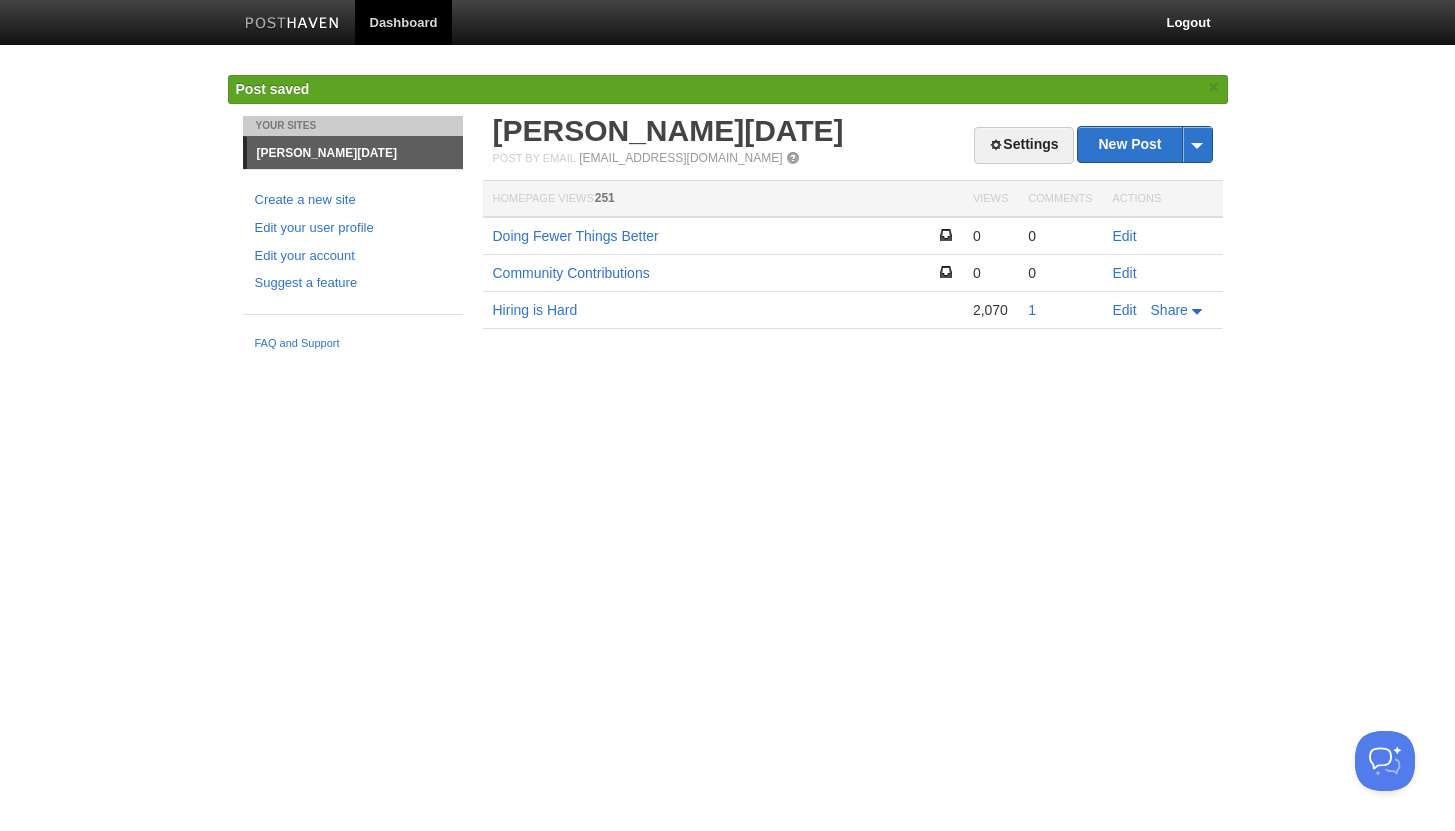 scroll, scrollTop: 0, scrollLeft: 0, axis: both 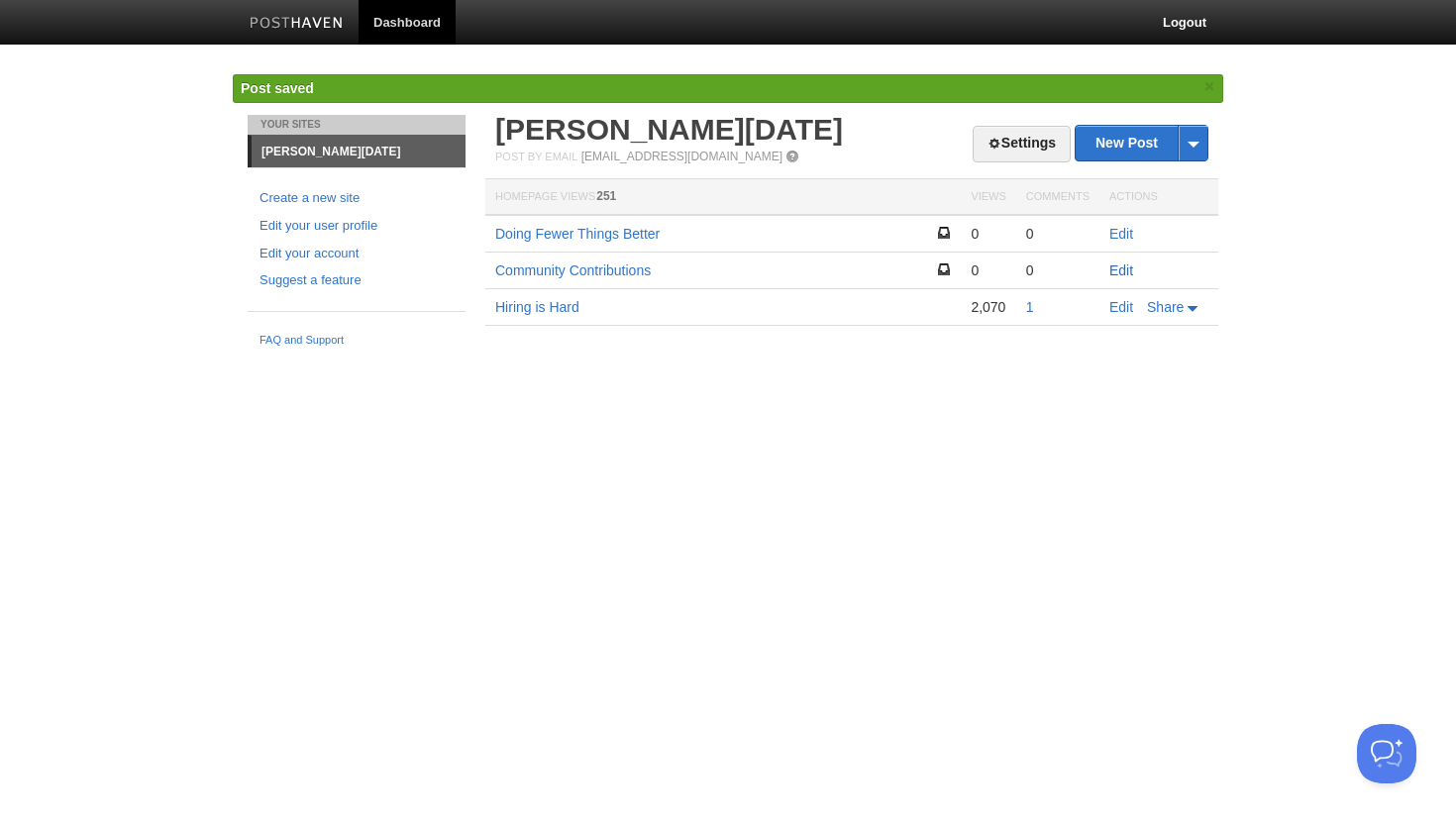 click on "Edit" at bounding box center [1121, 270] 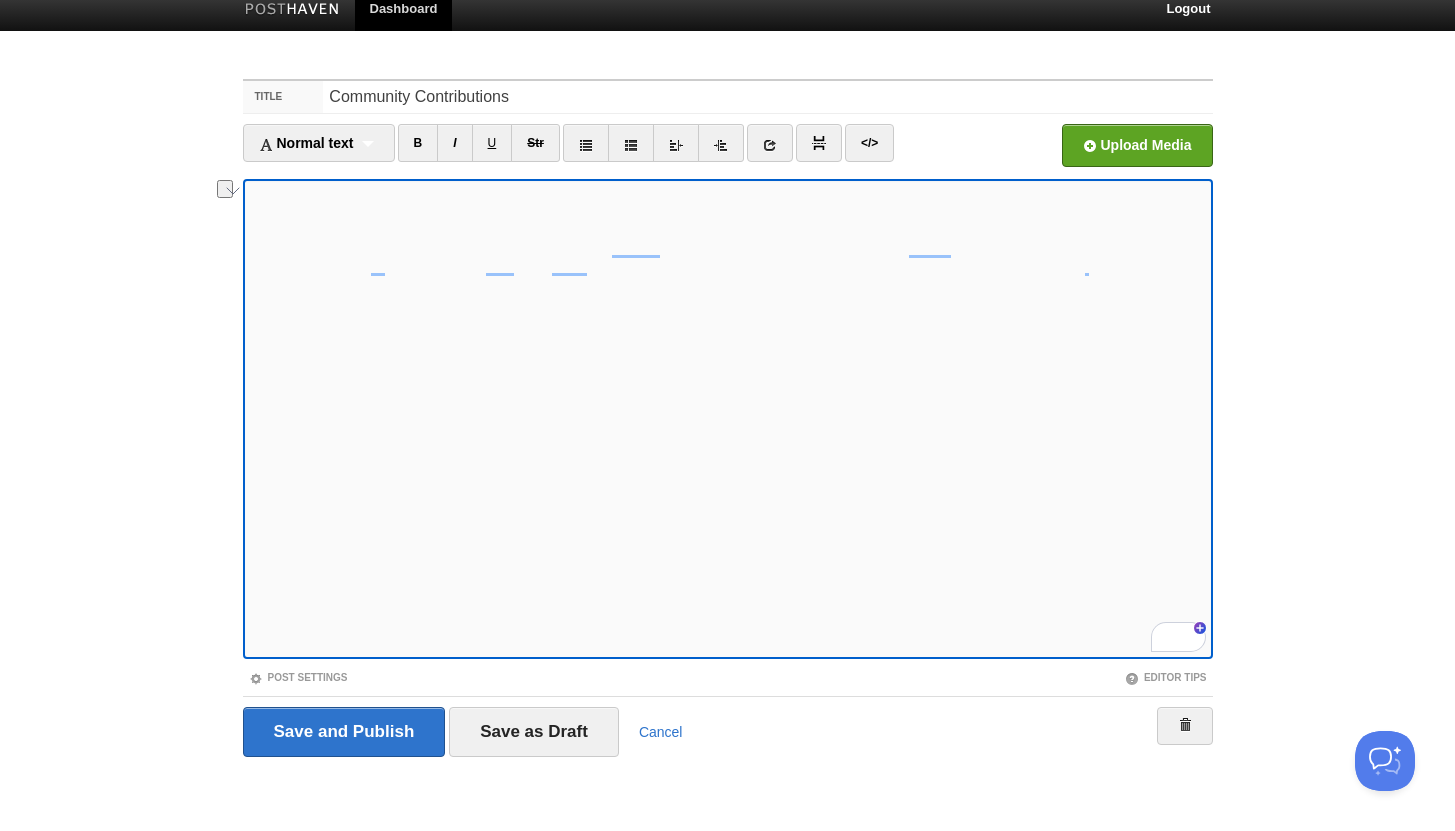 scroll, scrollTop: 0, scrollLeft: 0, axis: both 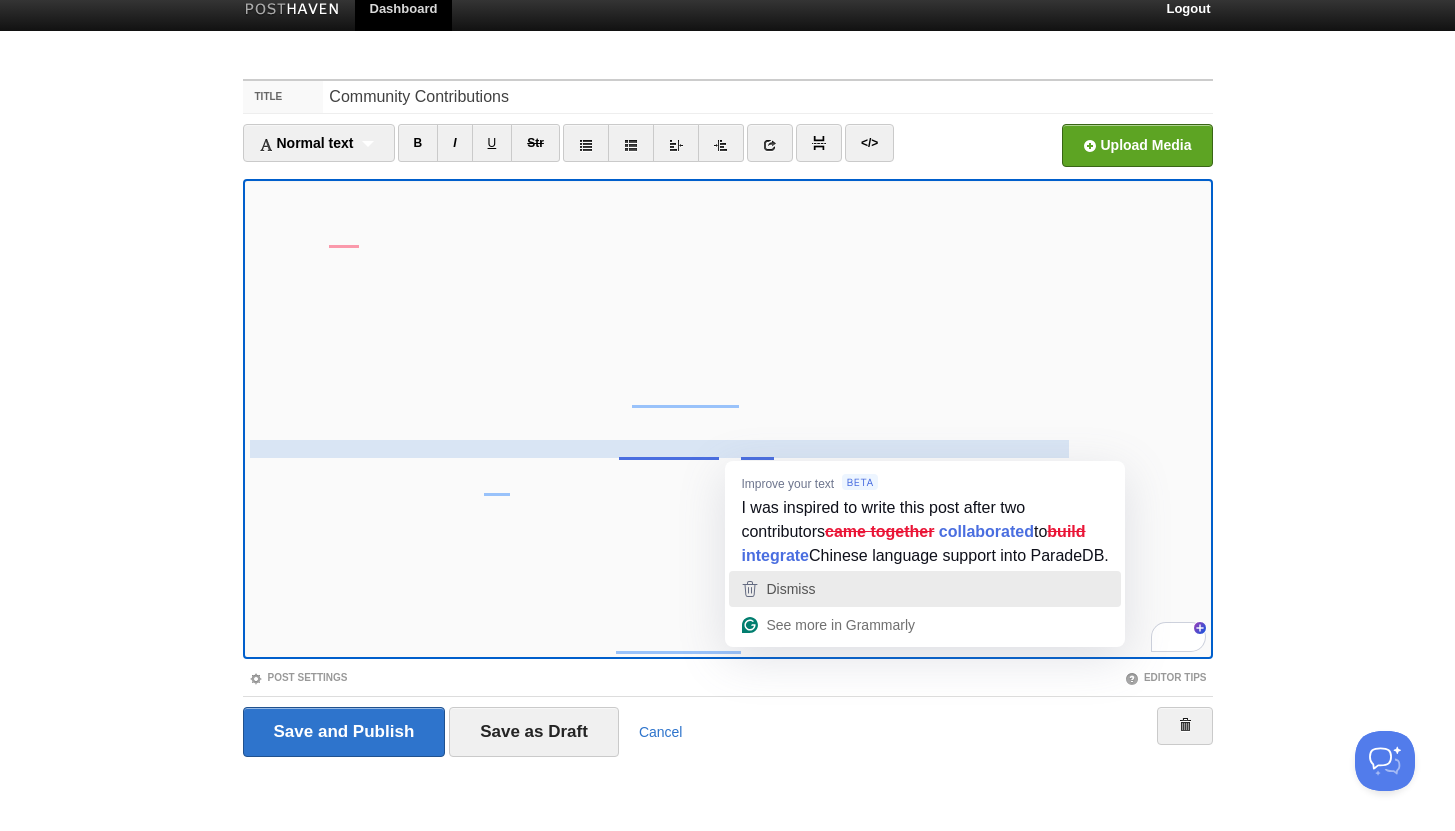 click on "Dismiss" at bounding box center (790, 589) 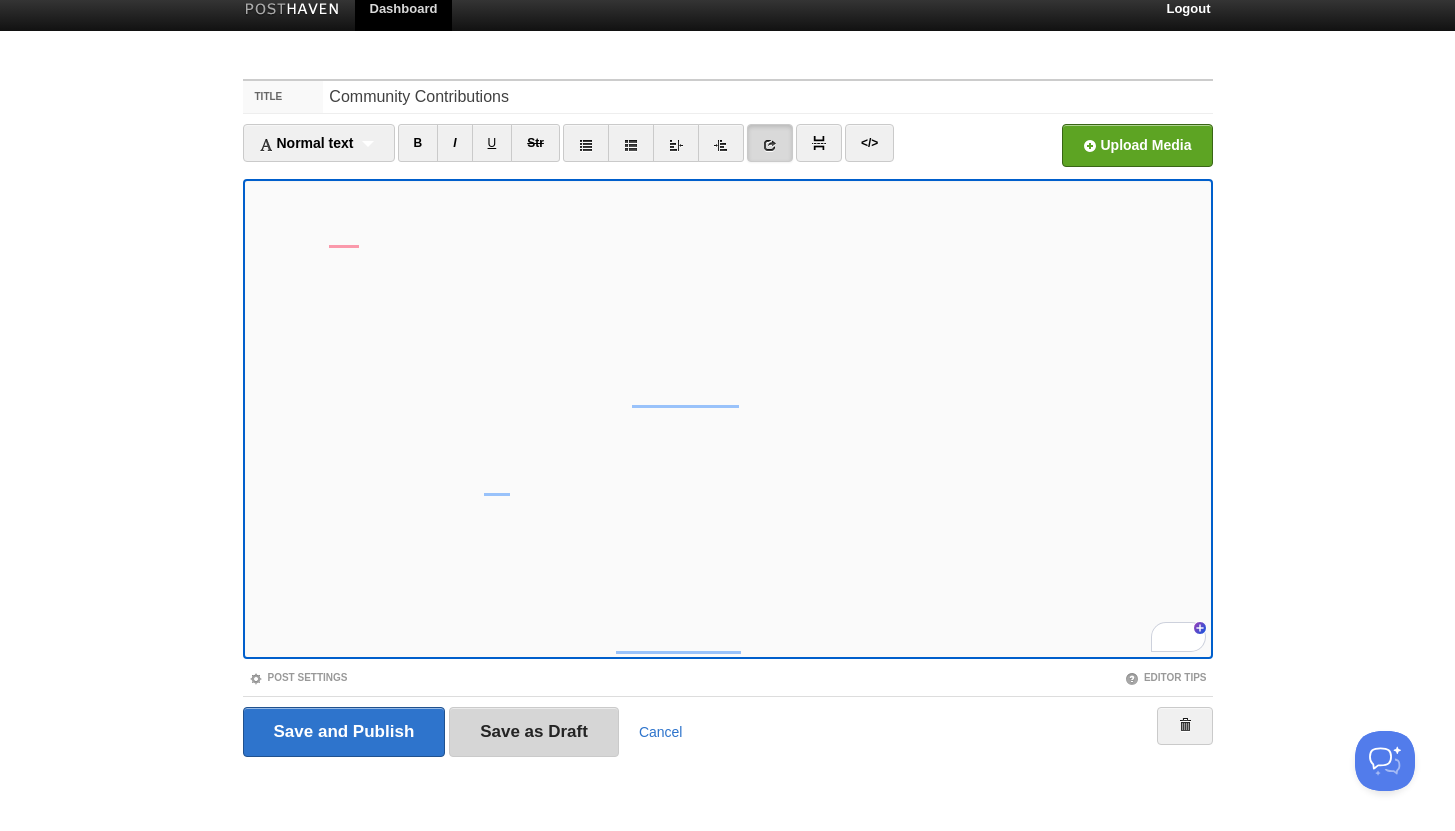 click on "Save as Draft" at bounding box center (534, 732) 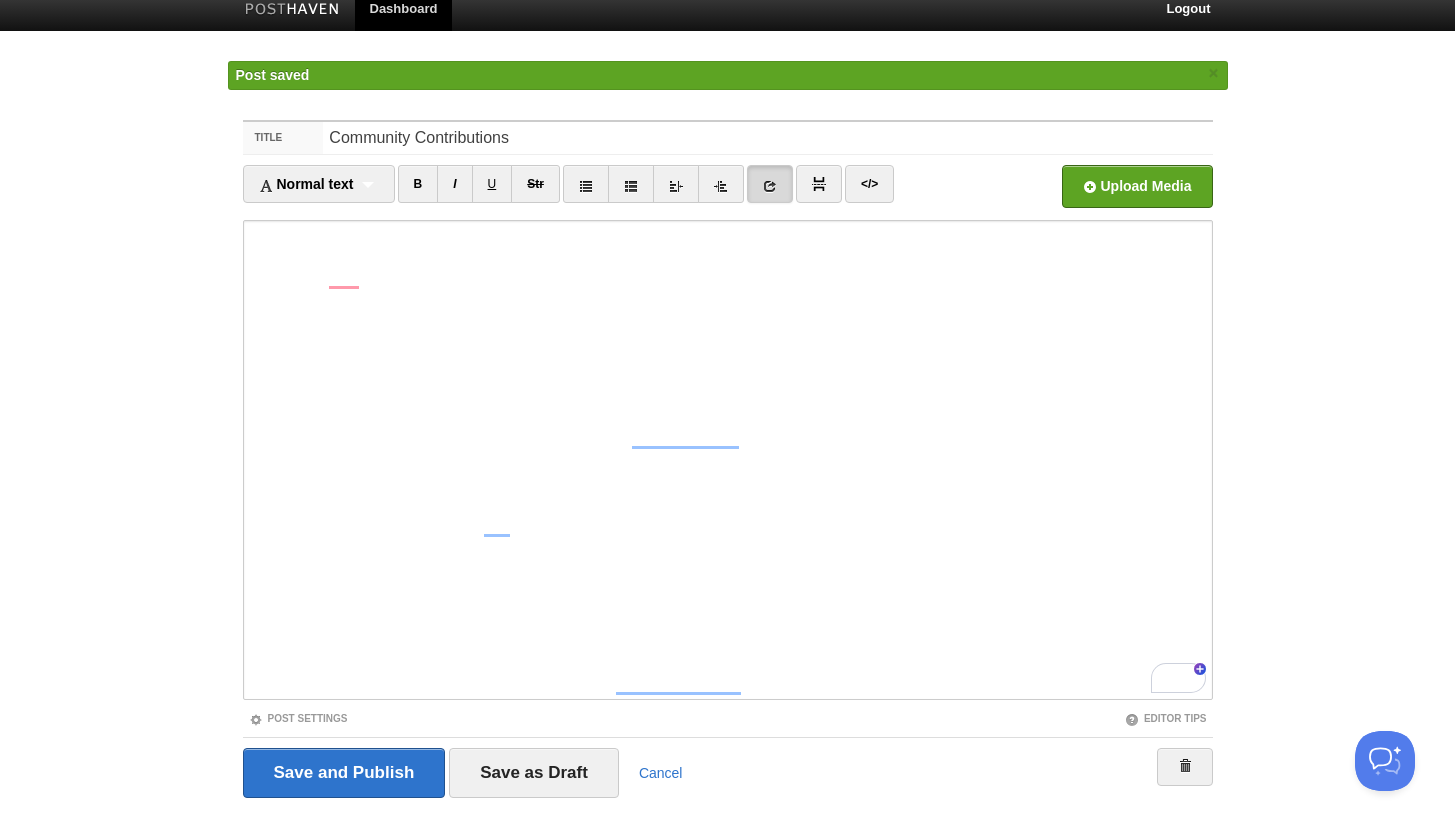 scroll, scrollTop: 0, scrollLeft: 0, axis: both 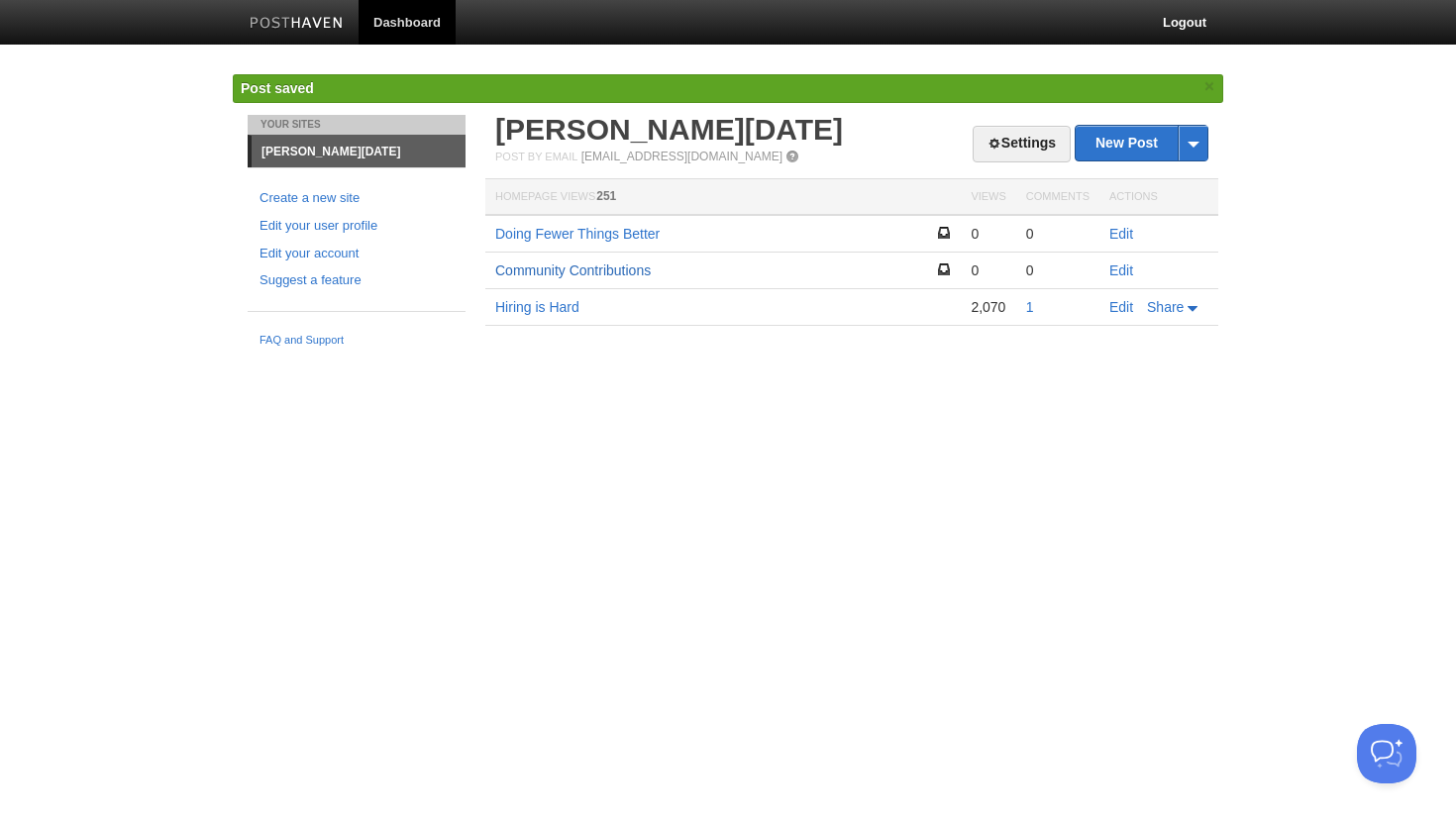 click on "Community Contributions" at bounding box center (572, 270) 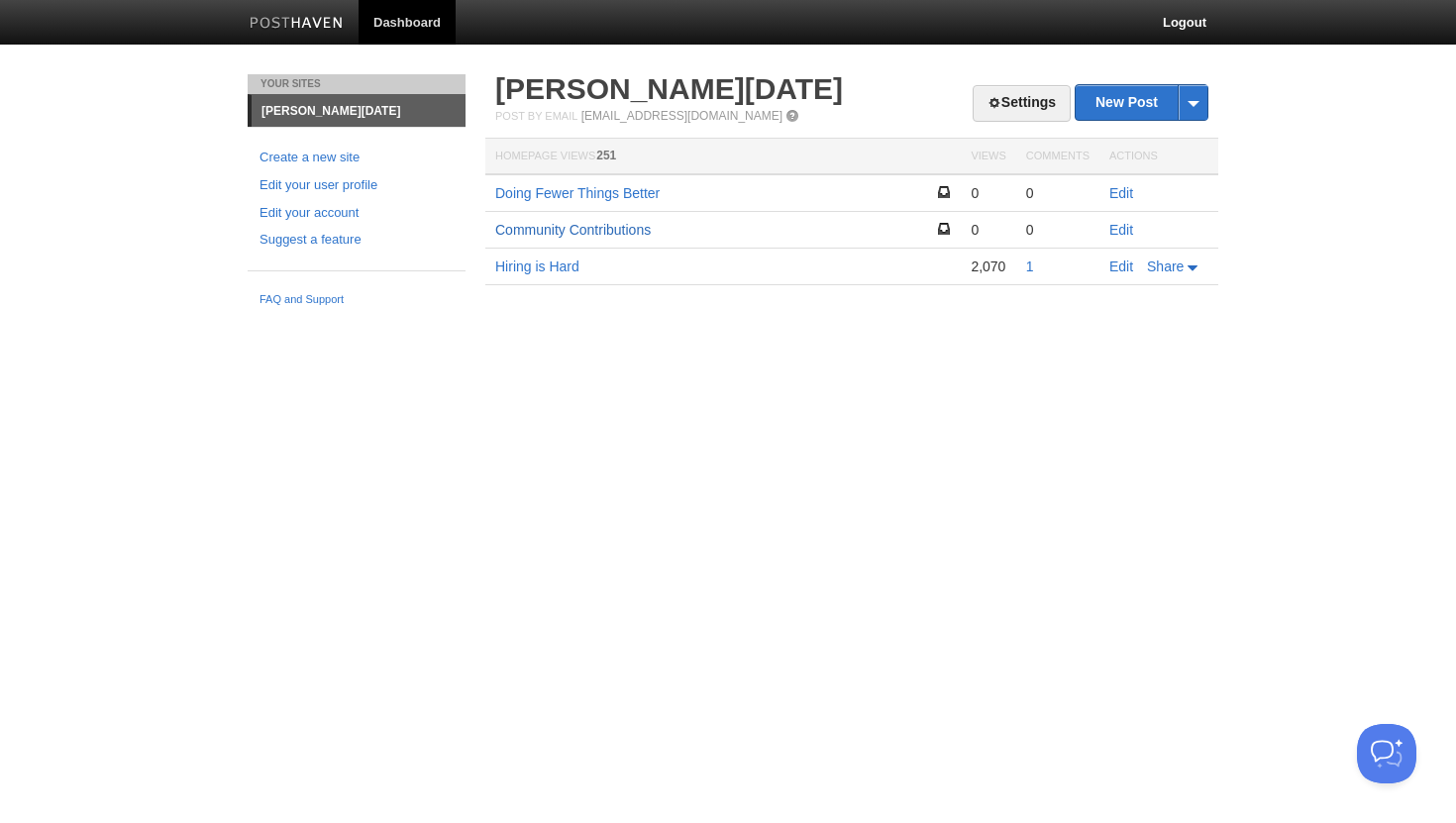 click on "Community Contributions" at bounding box center [572, 230] 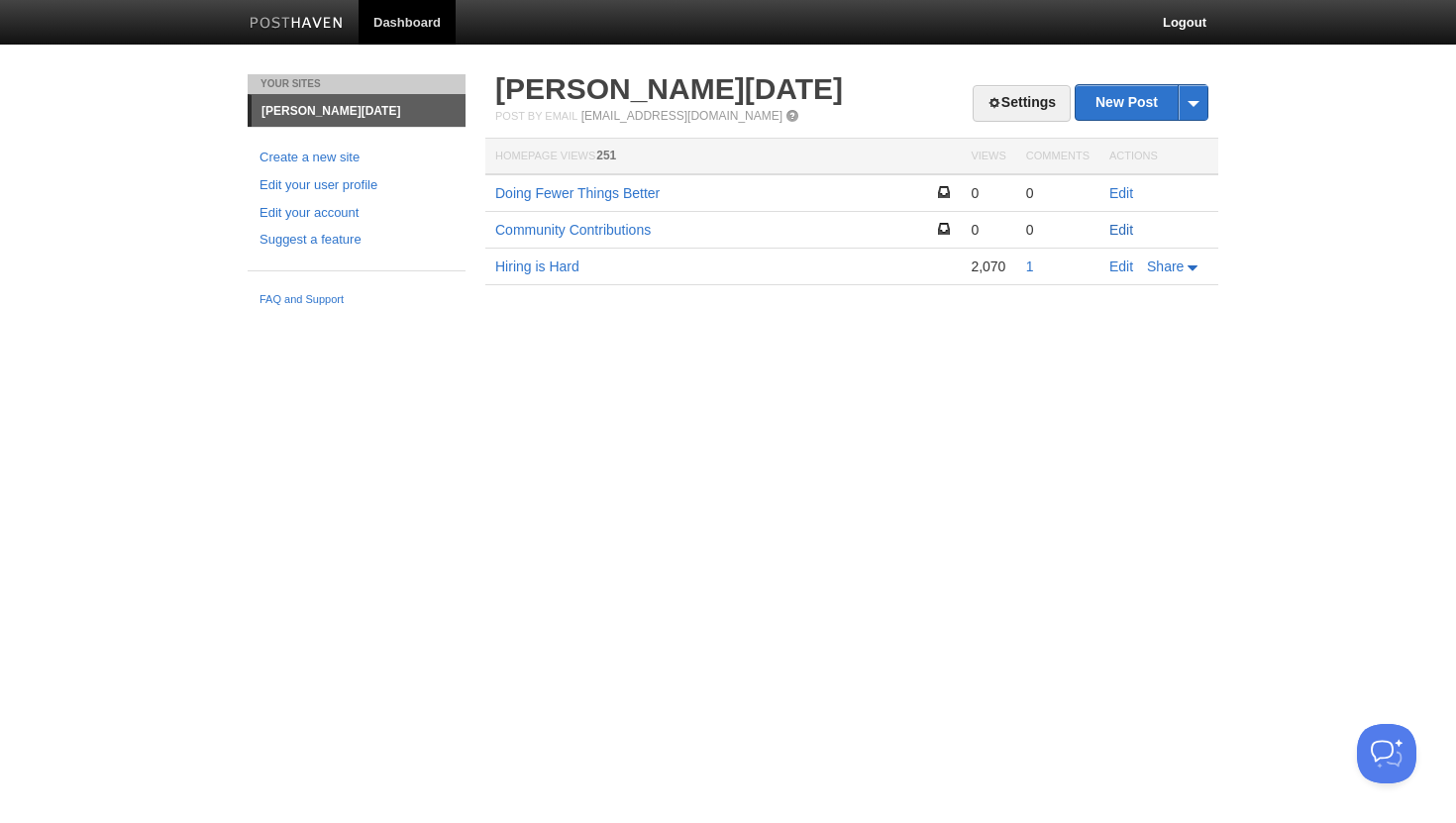 click on "Edit" at bounding box center (1121, 230) 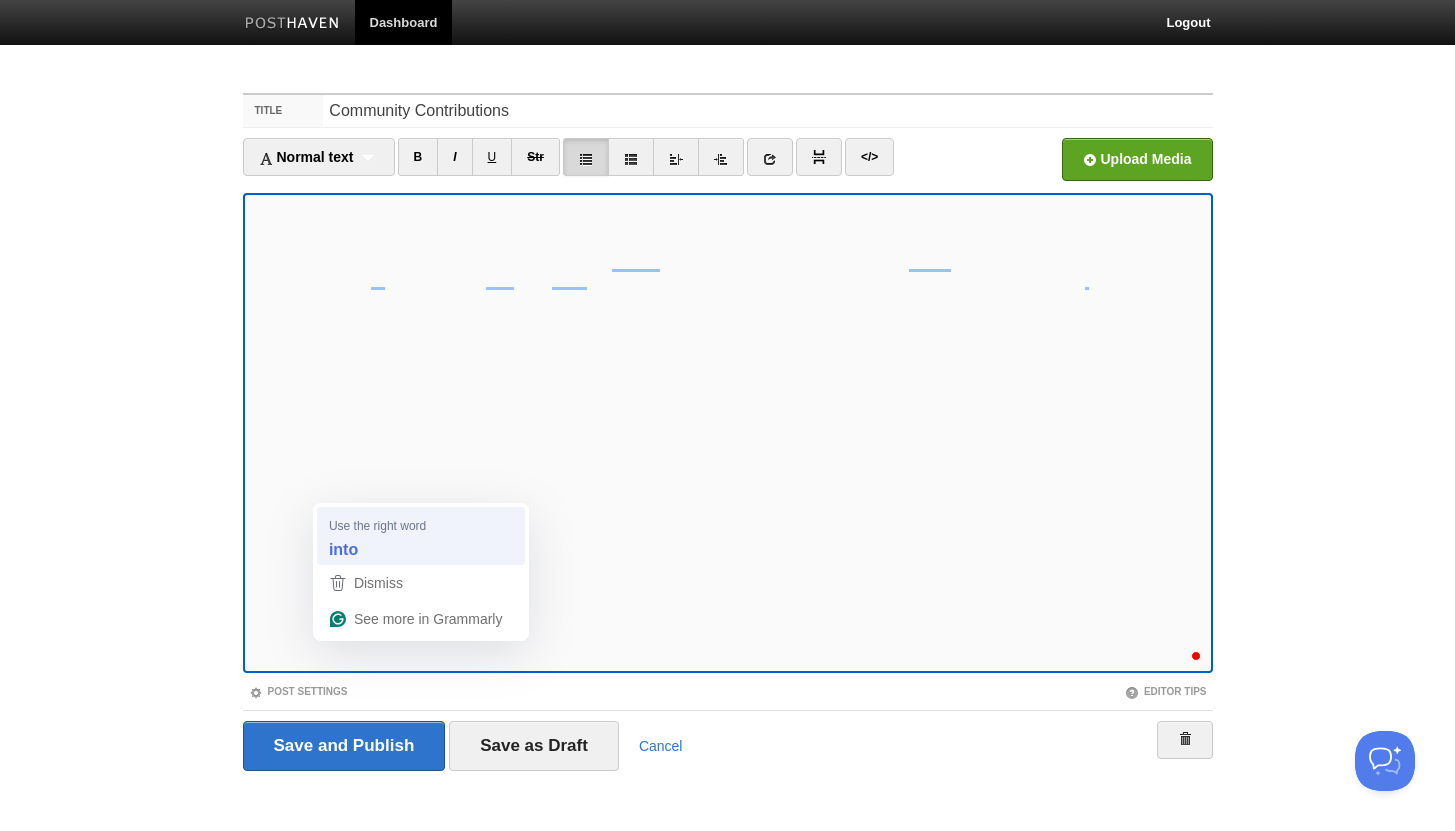 scroll, scrollTop: 0, scrollLeft: 0, axis: both 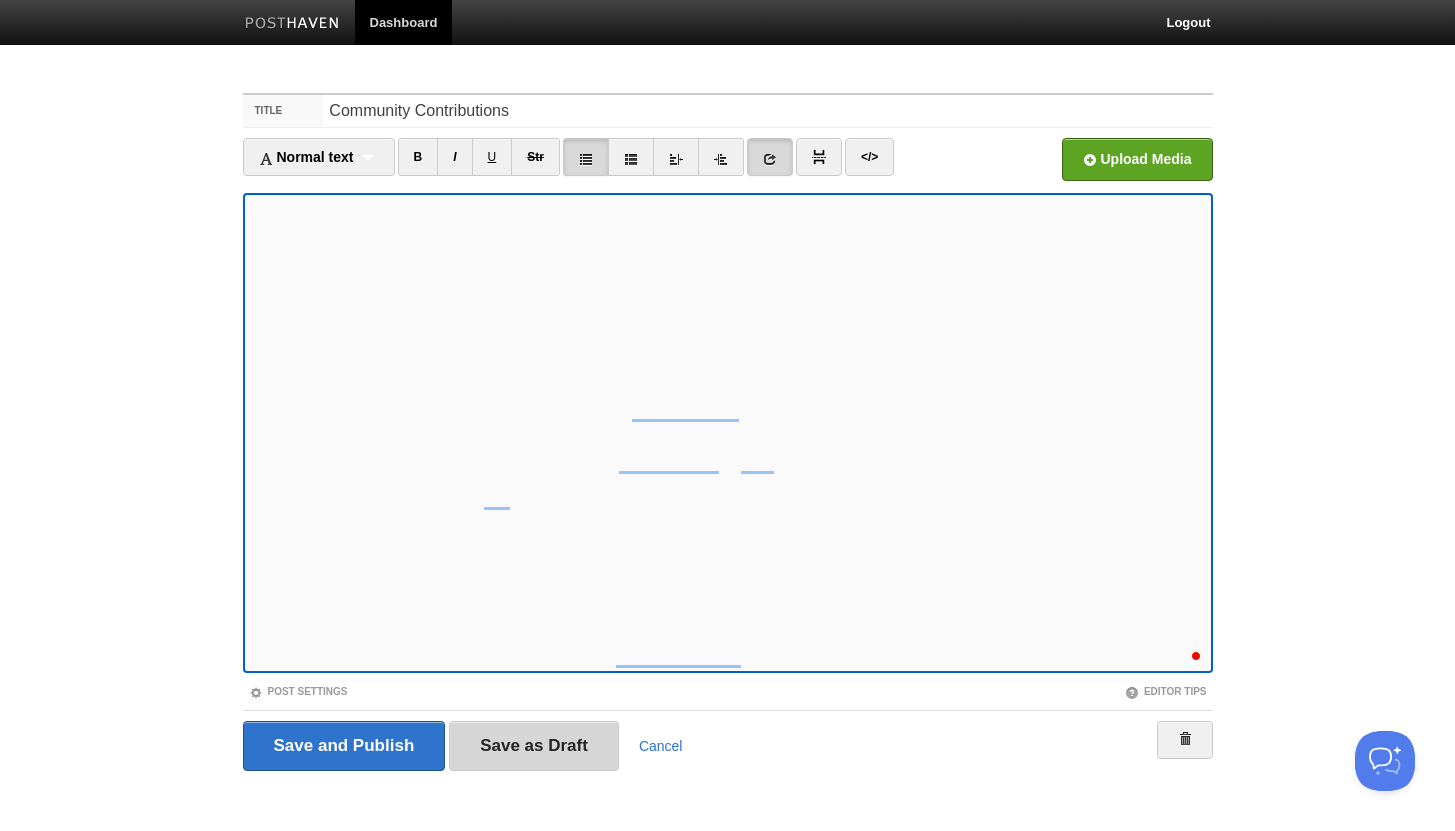 click on "Save as Draft" at bounding box center [534, 746] 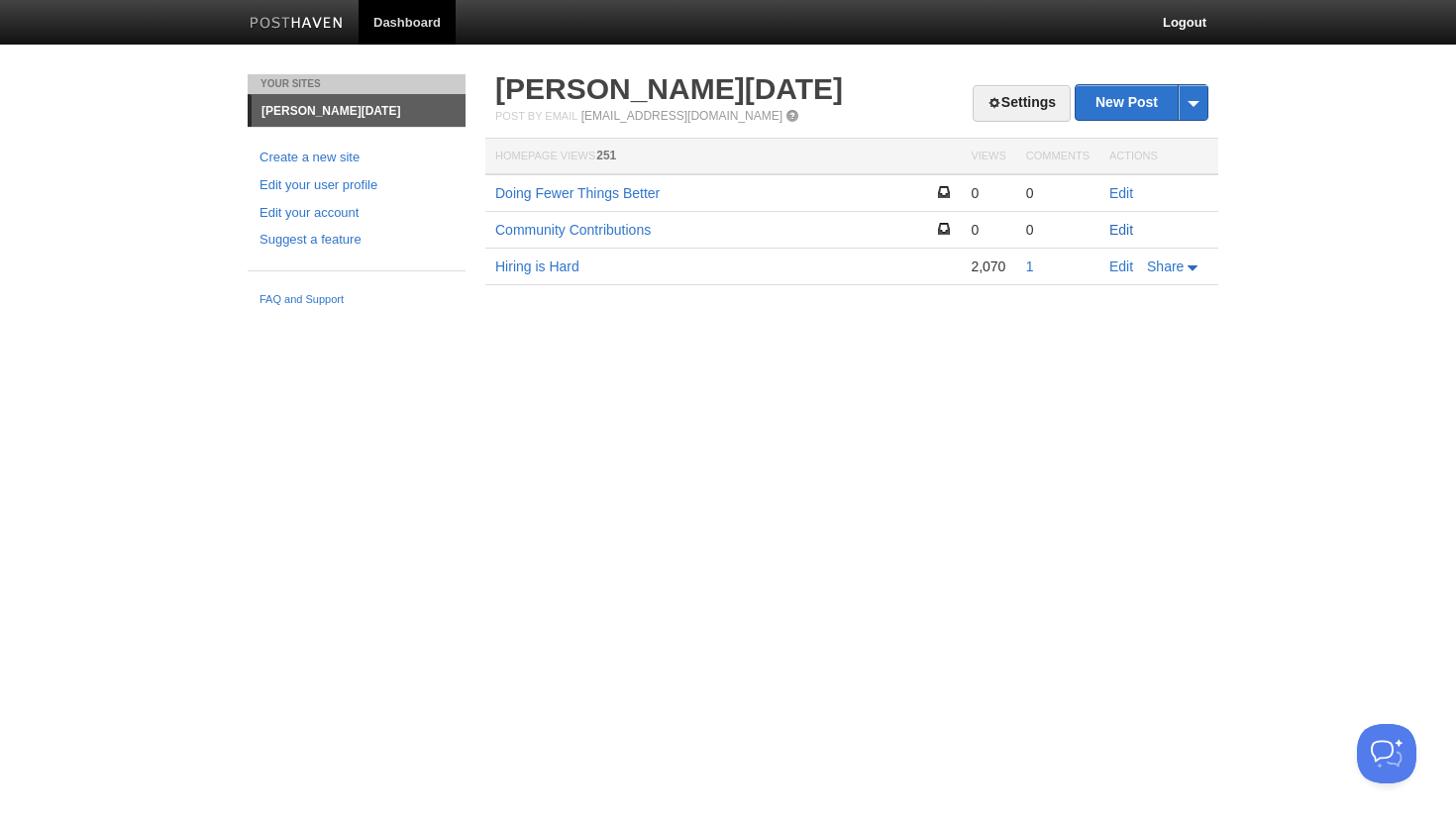 click on "Edit" at bounding box center (1121, 230) 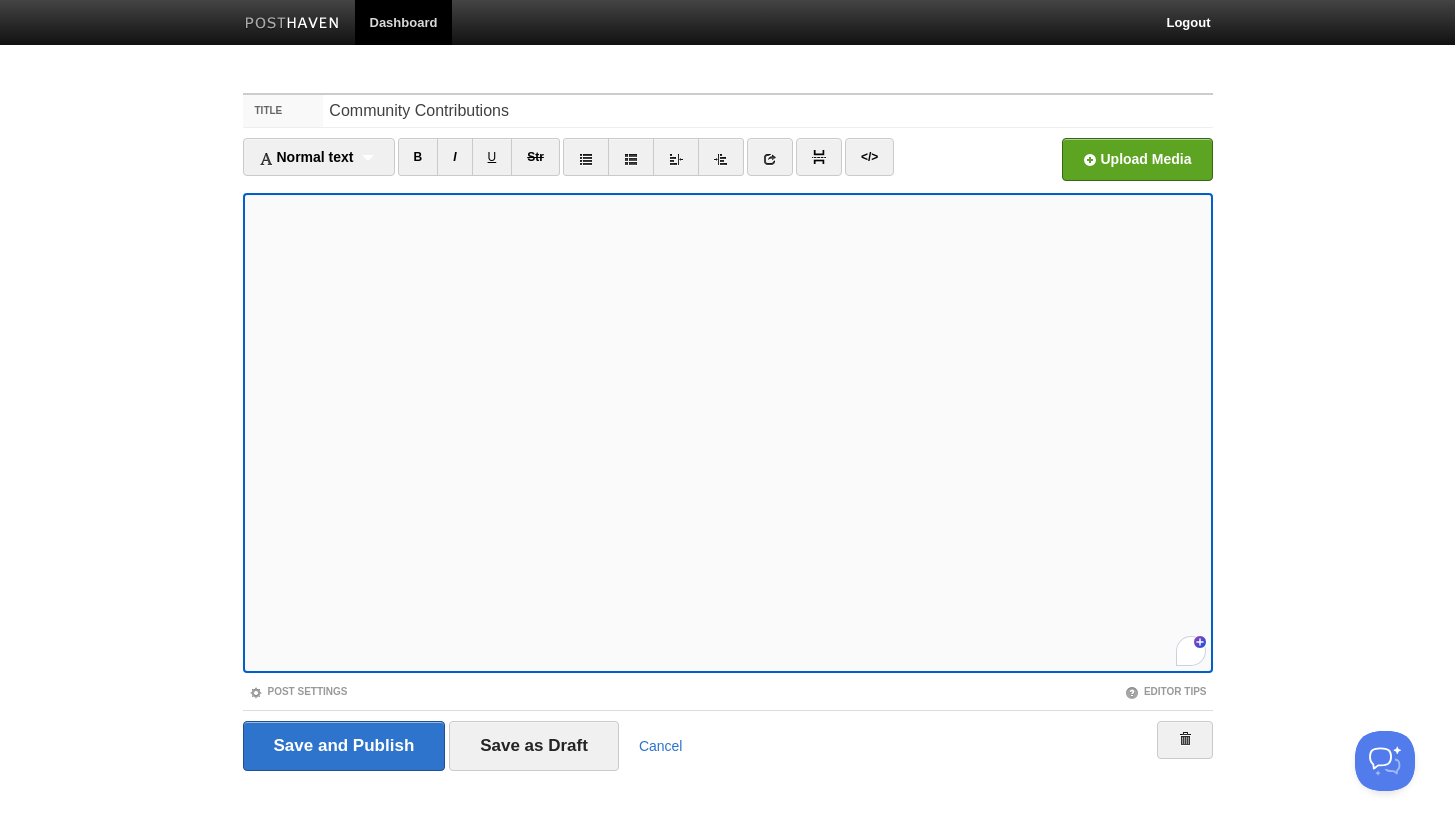 scroll, scrollTop: 719, scrollLeft: 0, axis: vertical 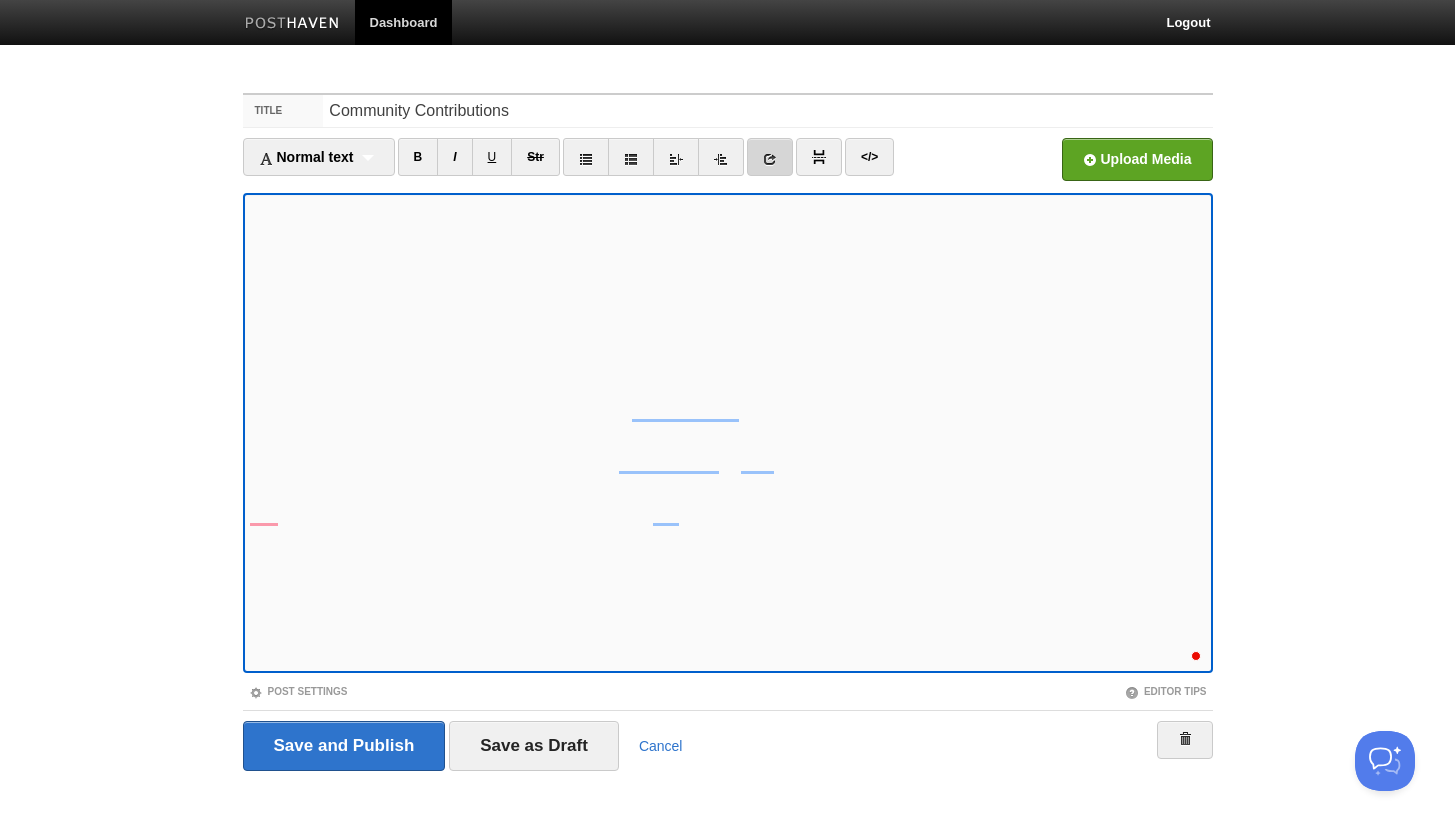 click at bounding box center (770, 159) 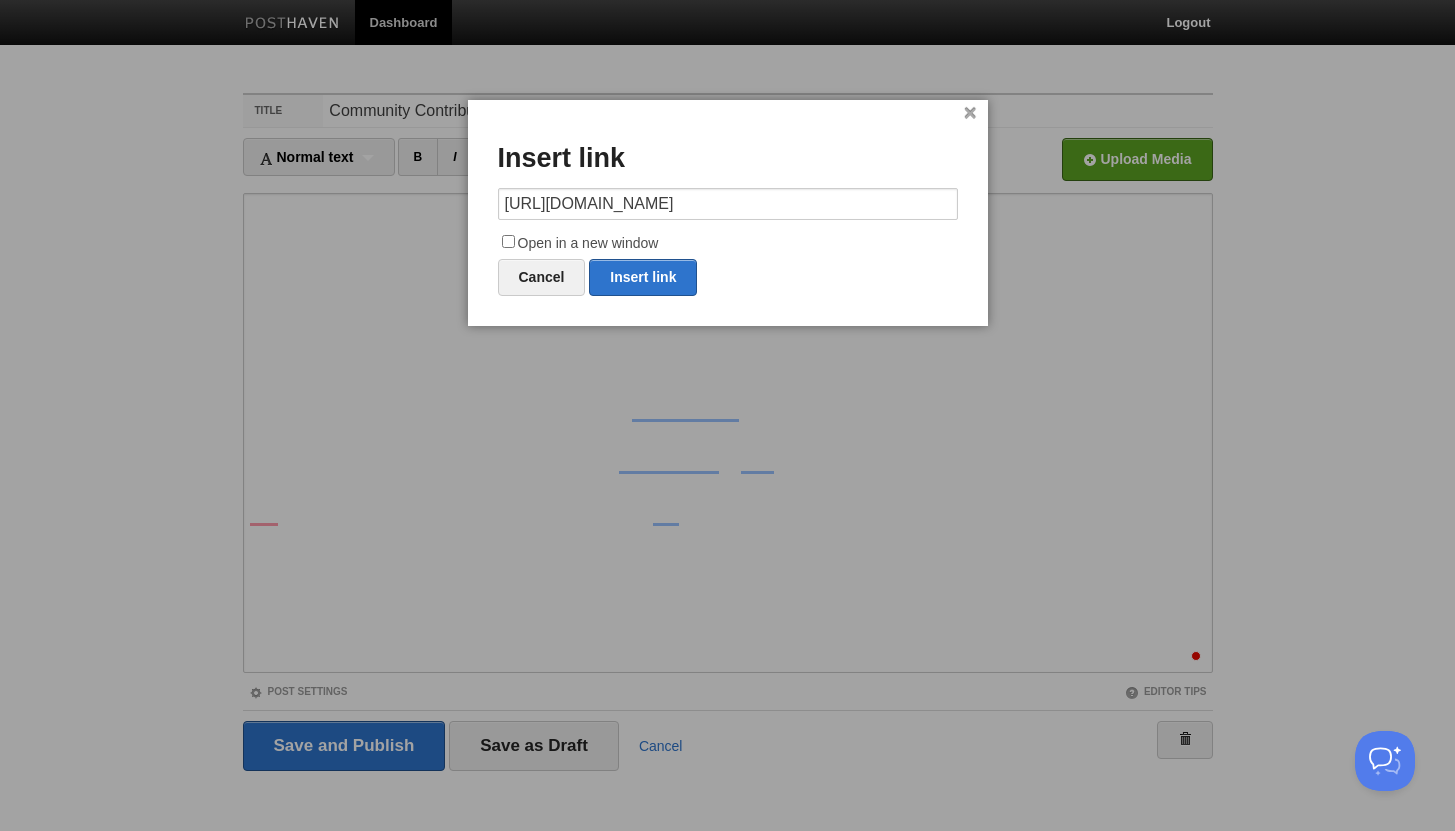 type on "https://github.com/fxsjy/jiebahttps://" 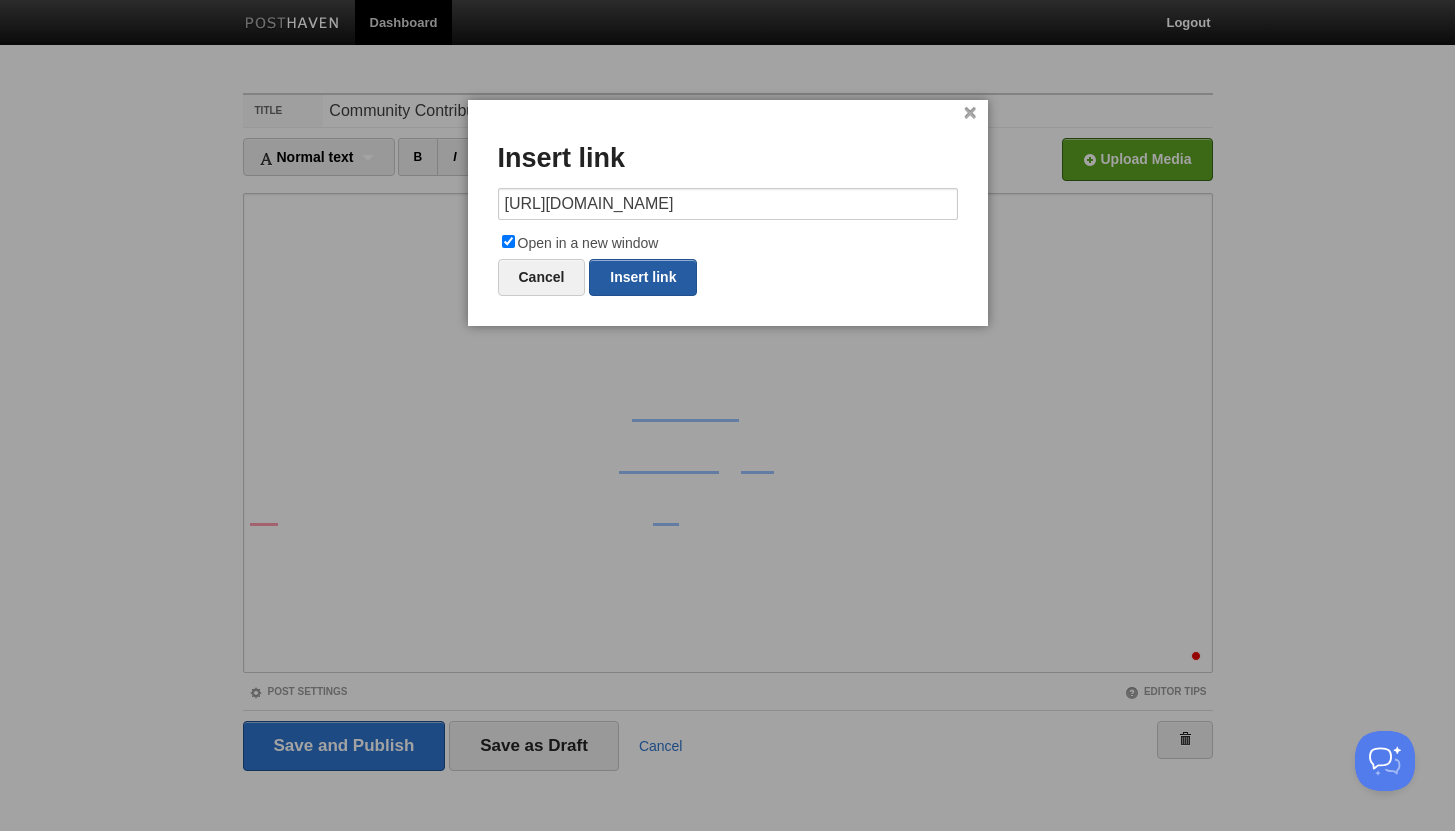 click on "Insert link" at bounding box center [643, 277] 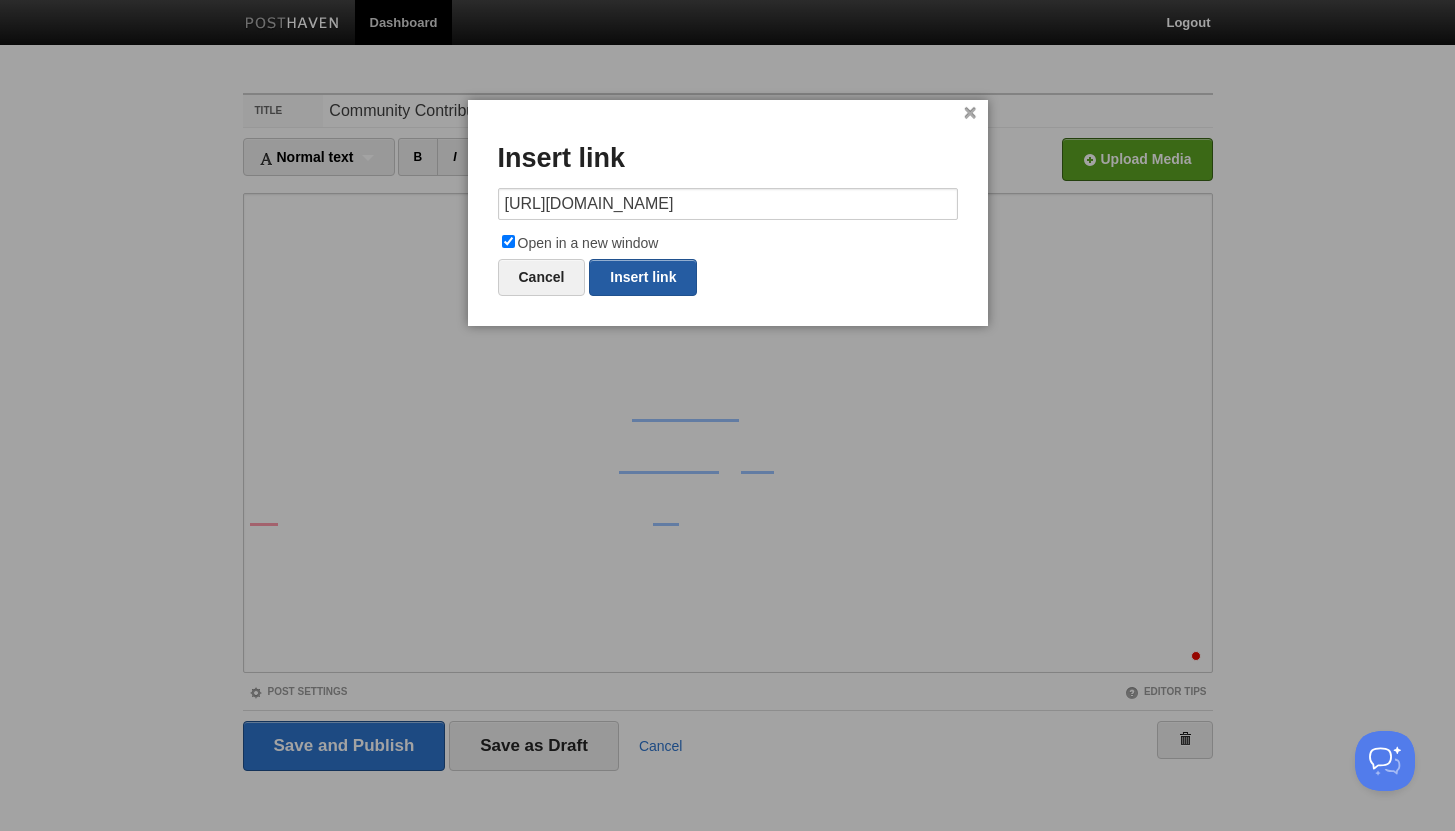 type on "https://" 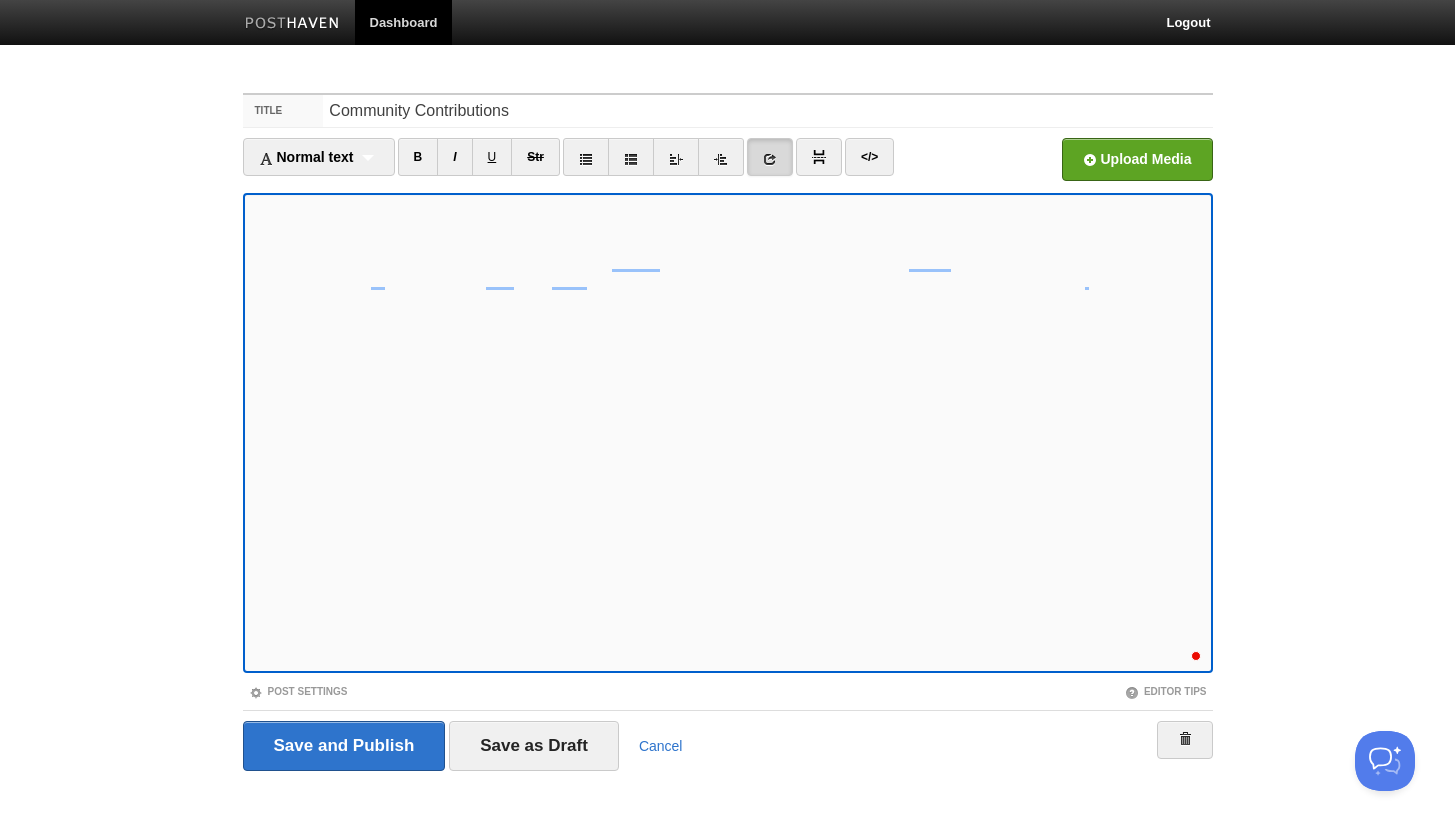 scroll, scrollTop: 0, scrollLeft: 0, axis: both 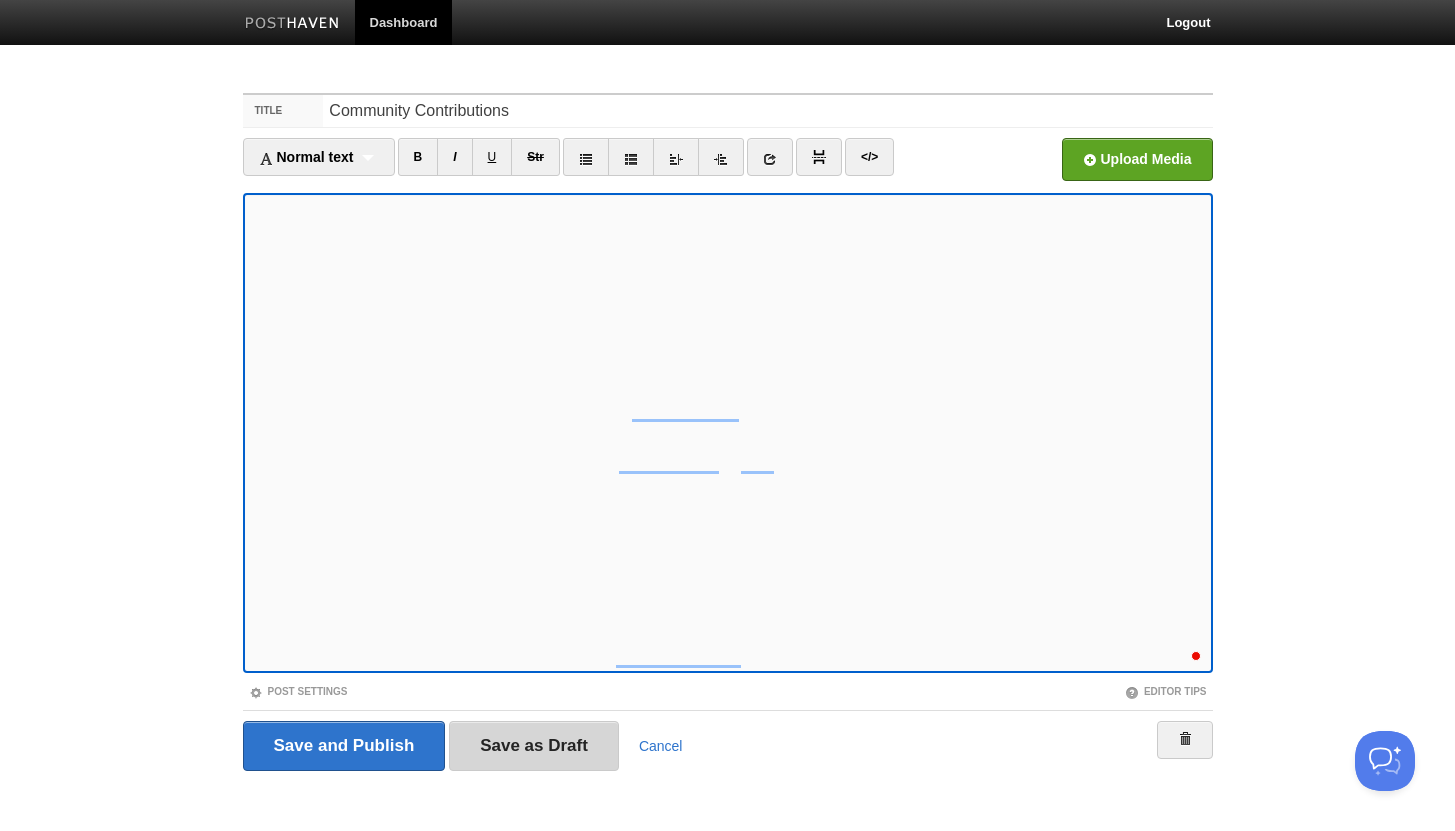 click on "Save as Draft" at bounding box center (534, 746) 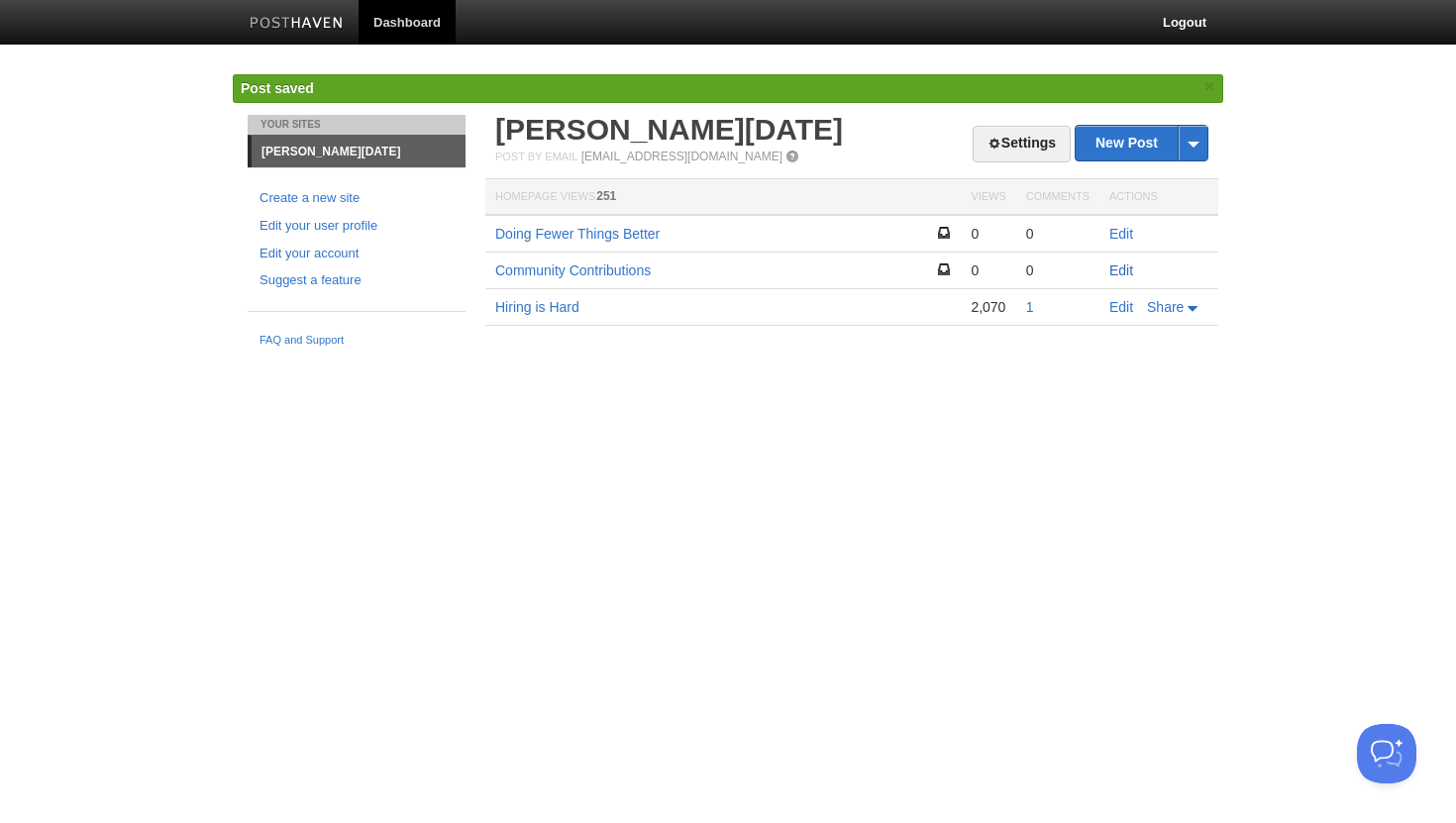 click on "Edit" at bounding box center [1121, 270] 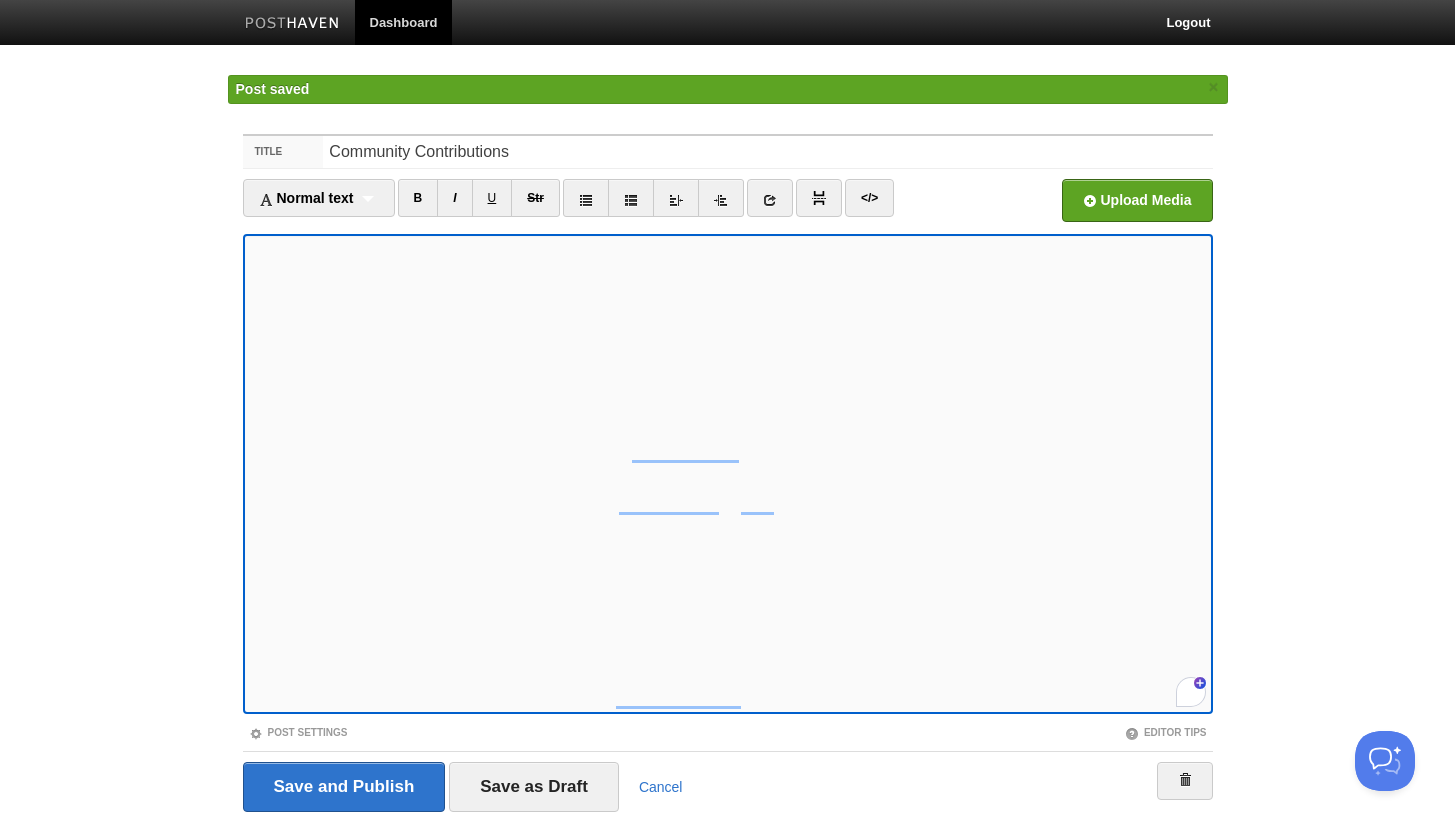 scroll, scrollTop: 559, scrollLeft: 0, axis: vertical 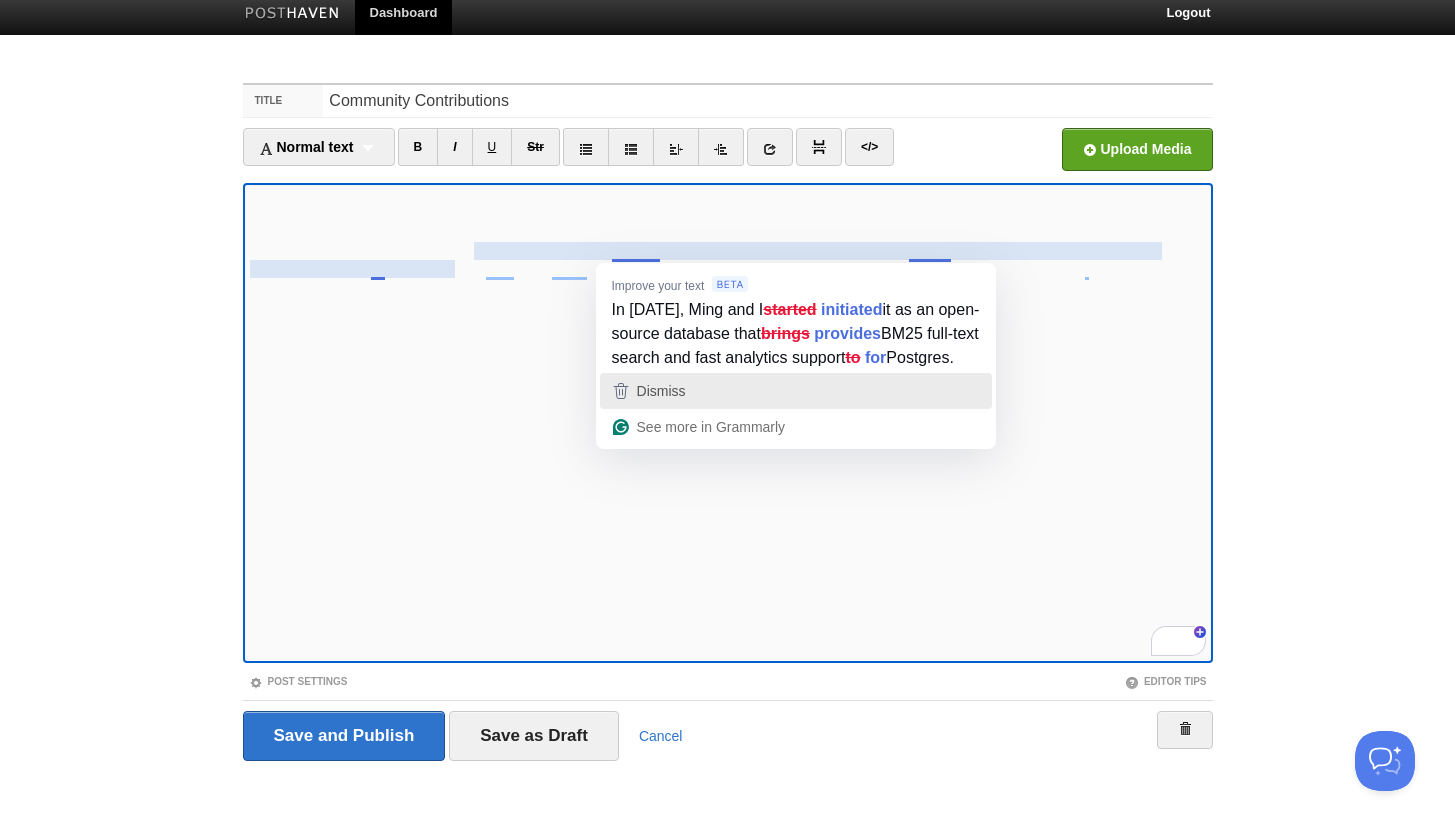 click on "Dismiss" at bounding box center [661, 391] 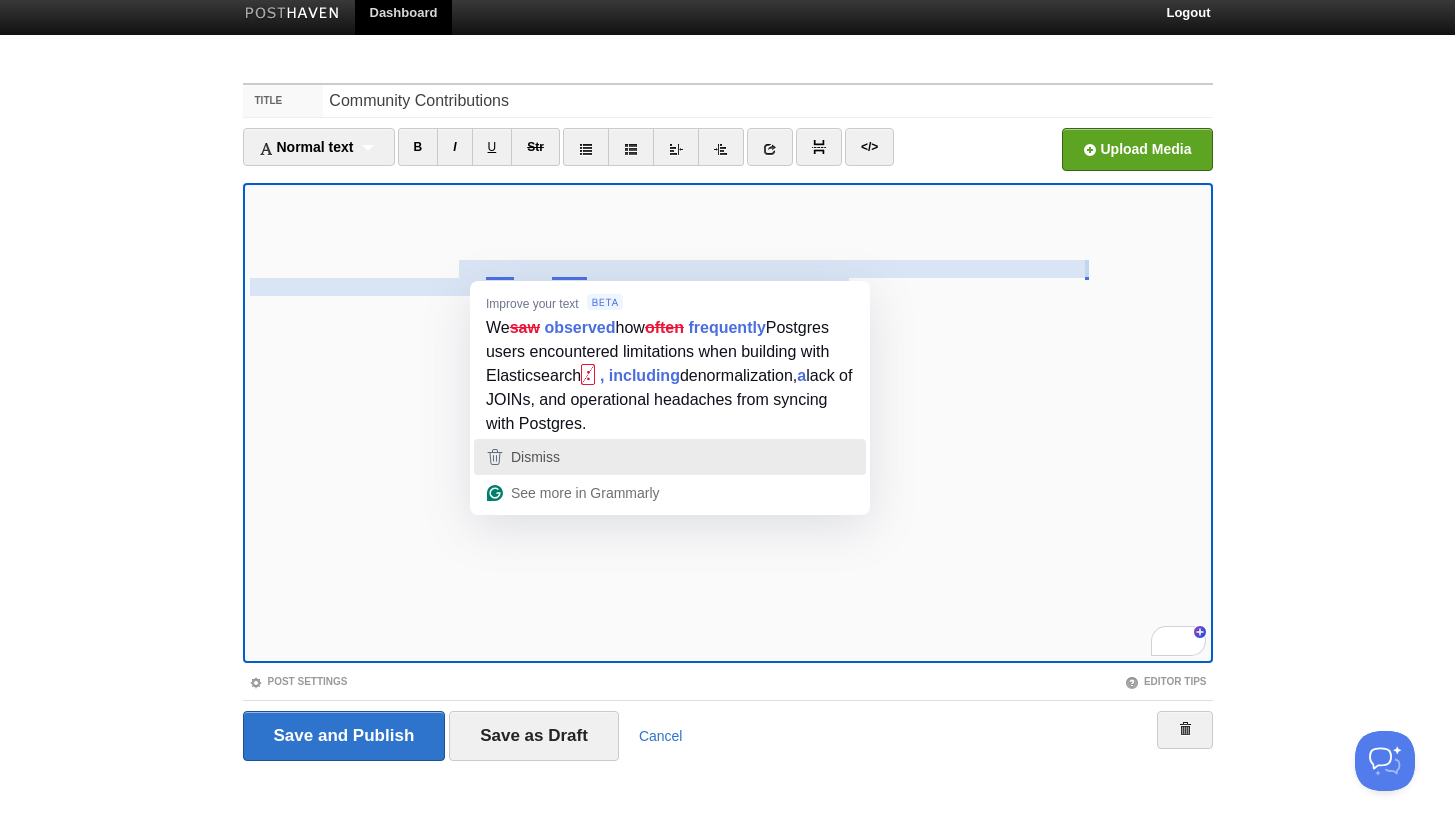 click on "Dismiss" at bounding box center (535, 457) 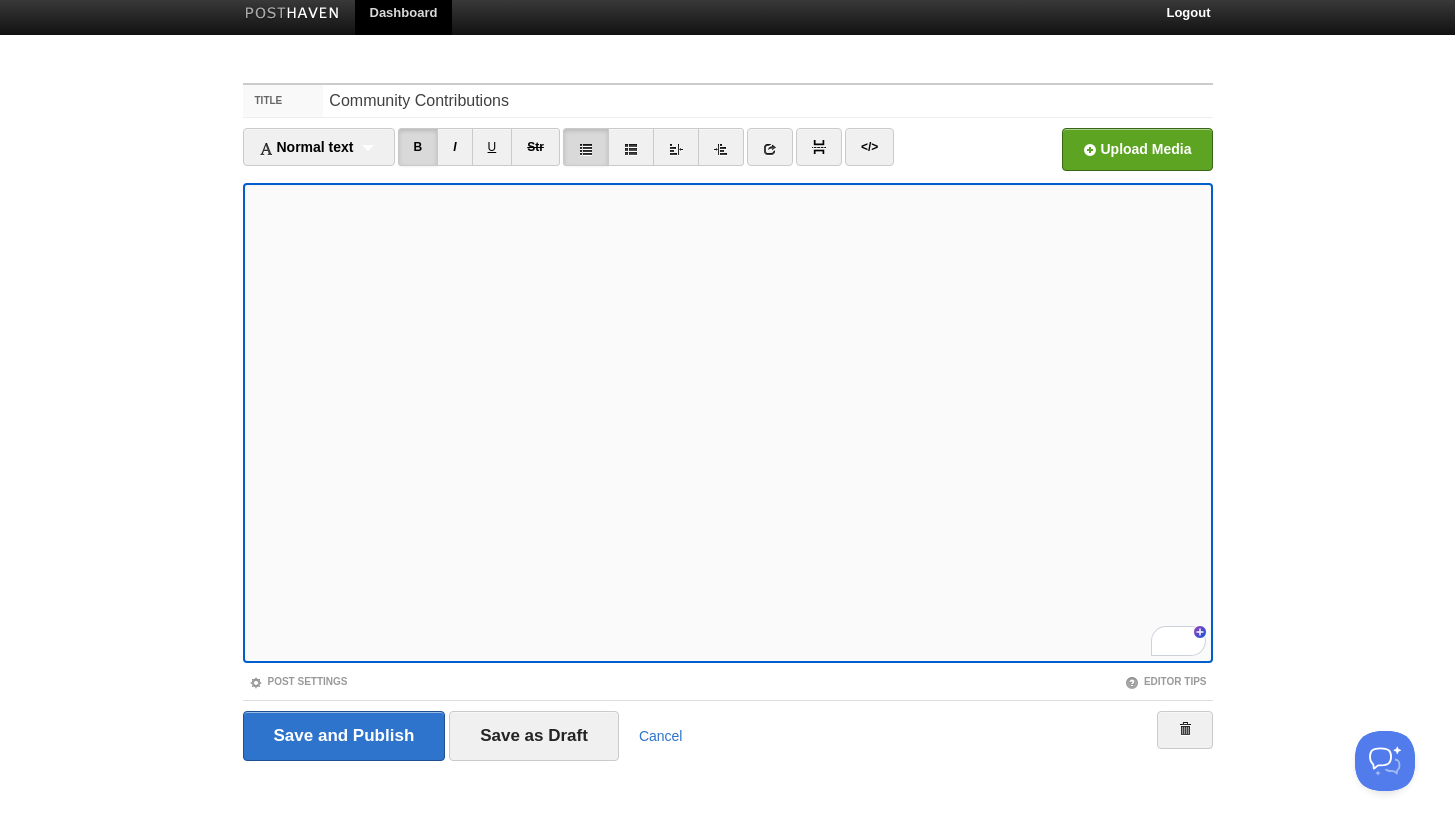 scroll, scrollTop: 188, scrollLeft: 0, axis: vertical 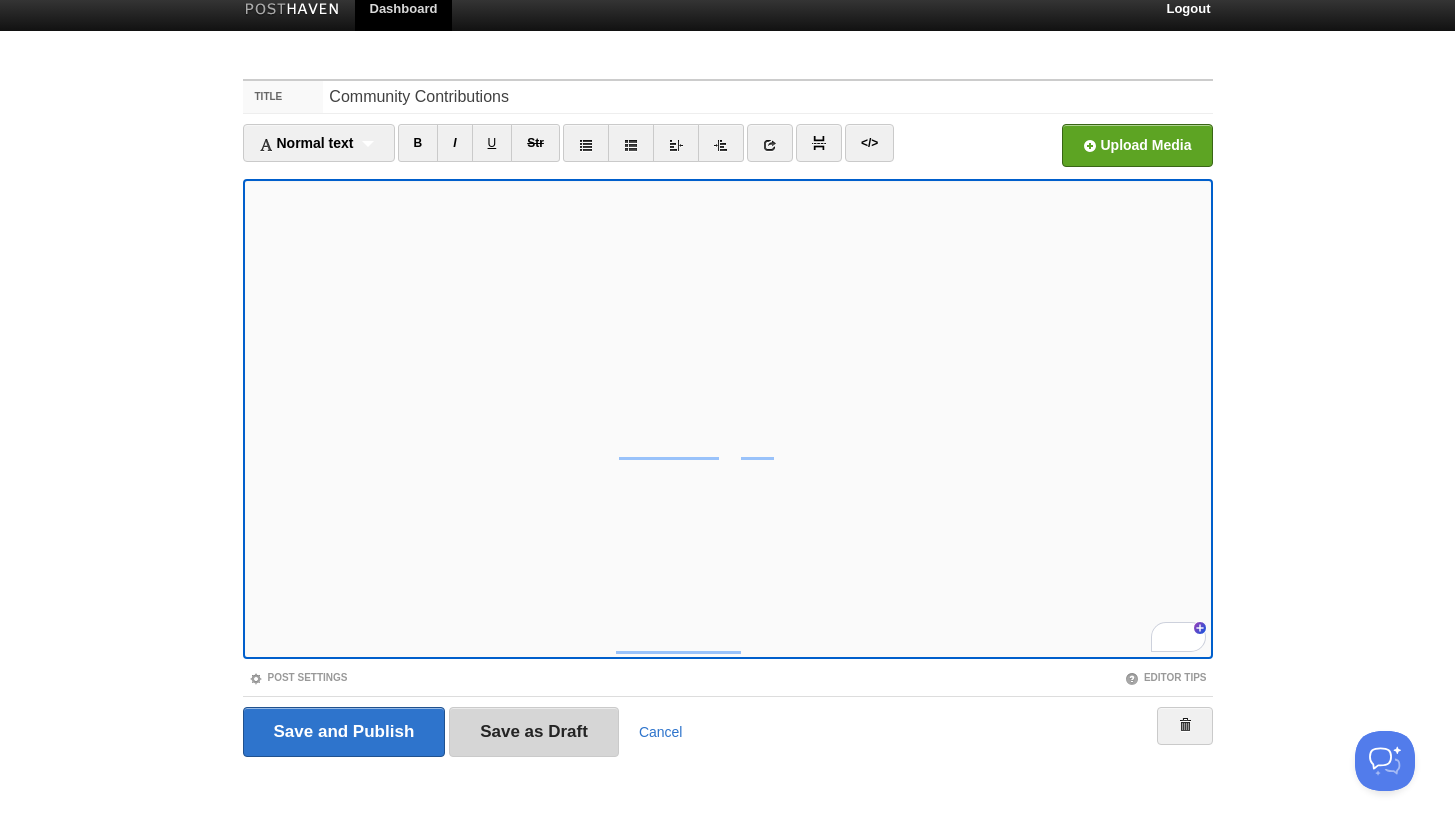 click on "Save as Draft" at bounding box center [534, 732] 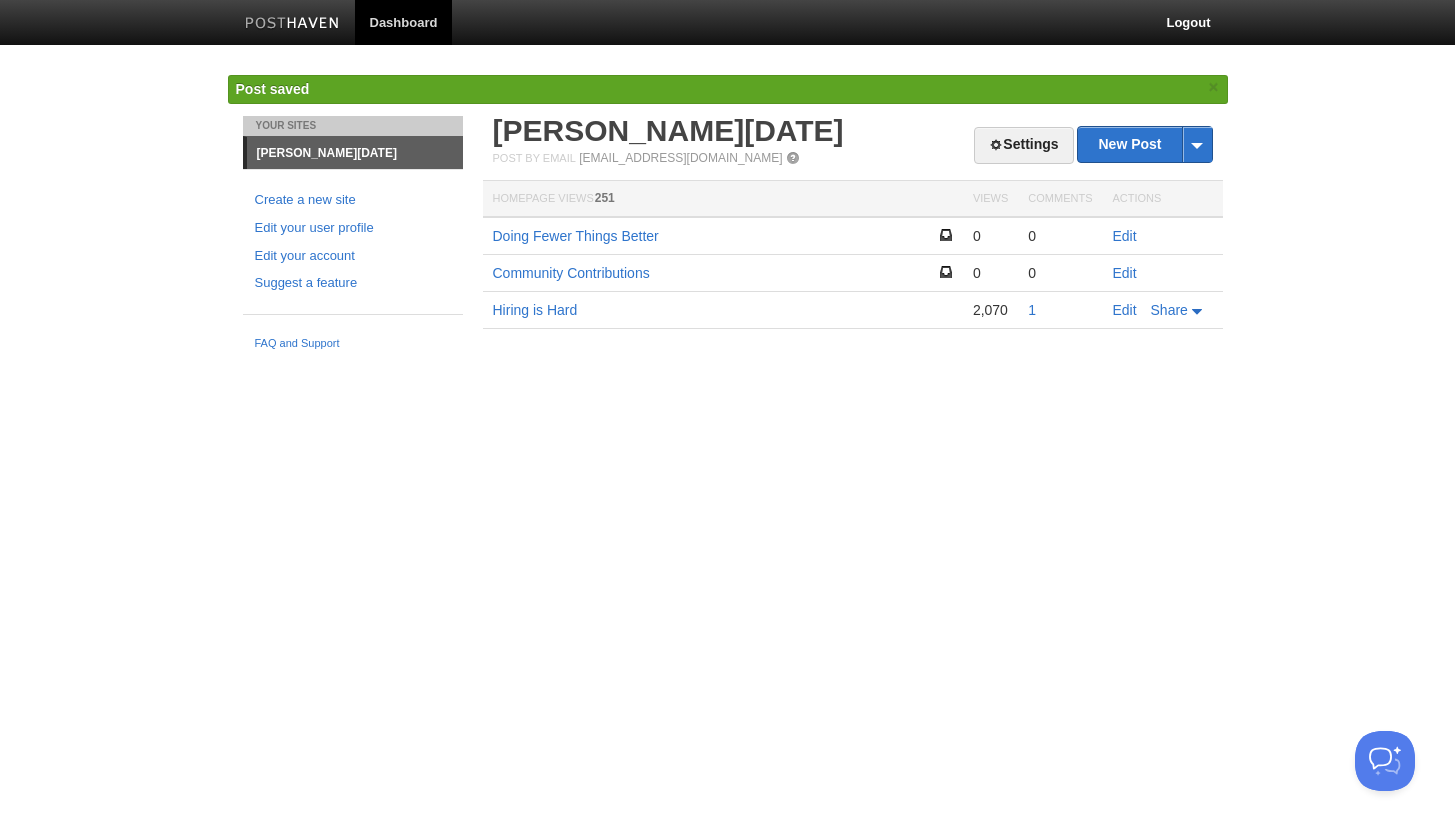 scroll, scrollTop: 0, scrollLeft: 0, axis: both 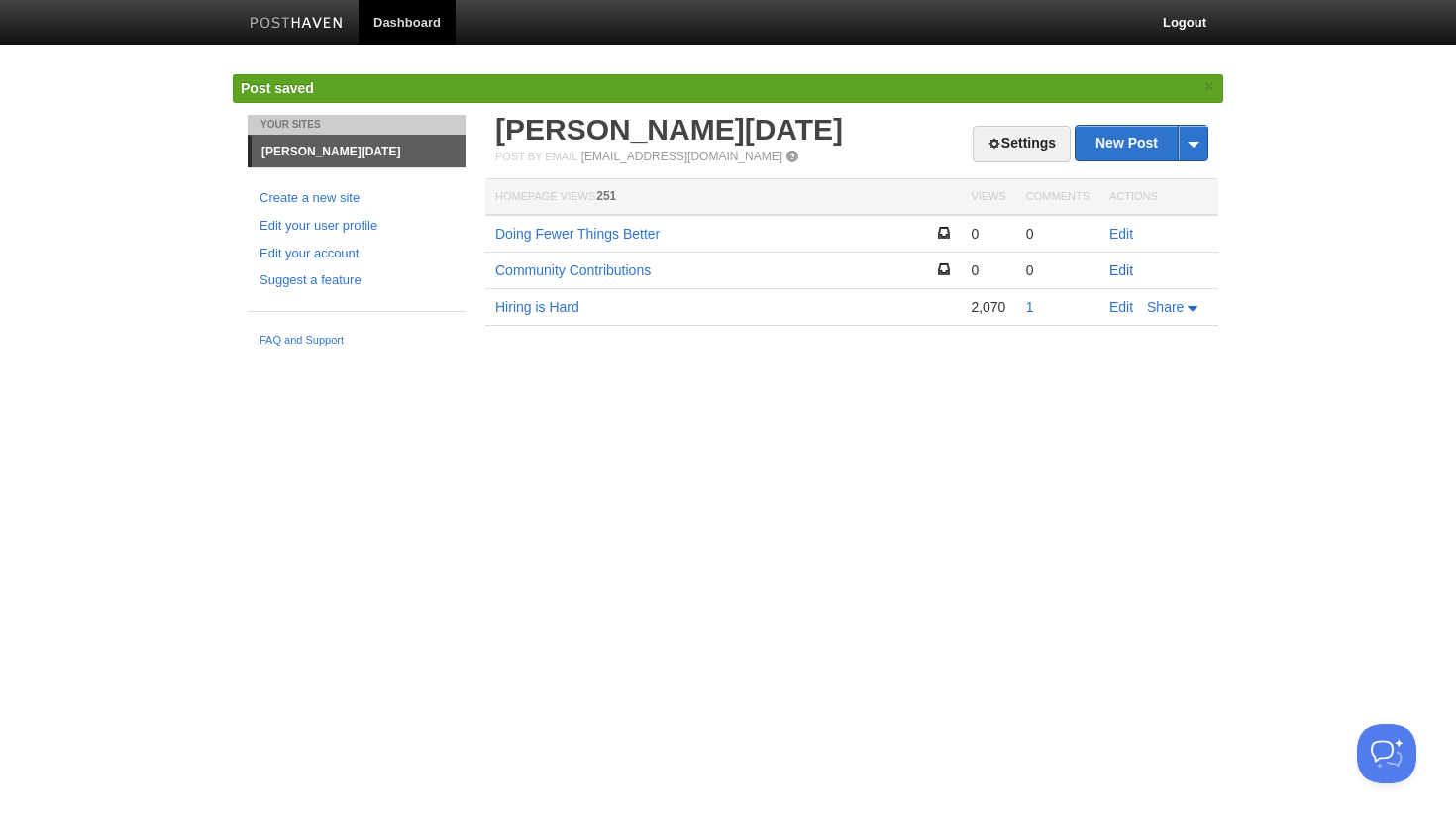 click on "Edit" at bounding box center [1121, 270] 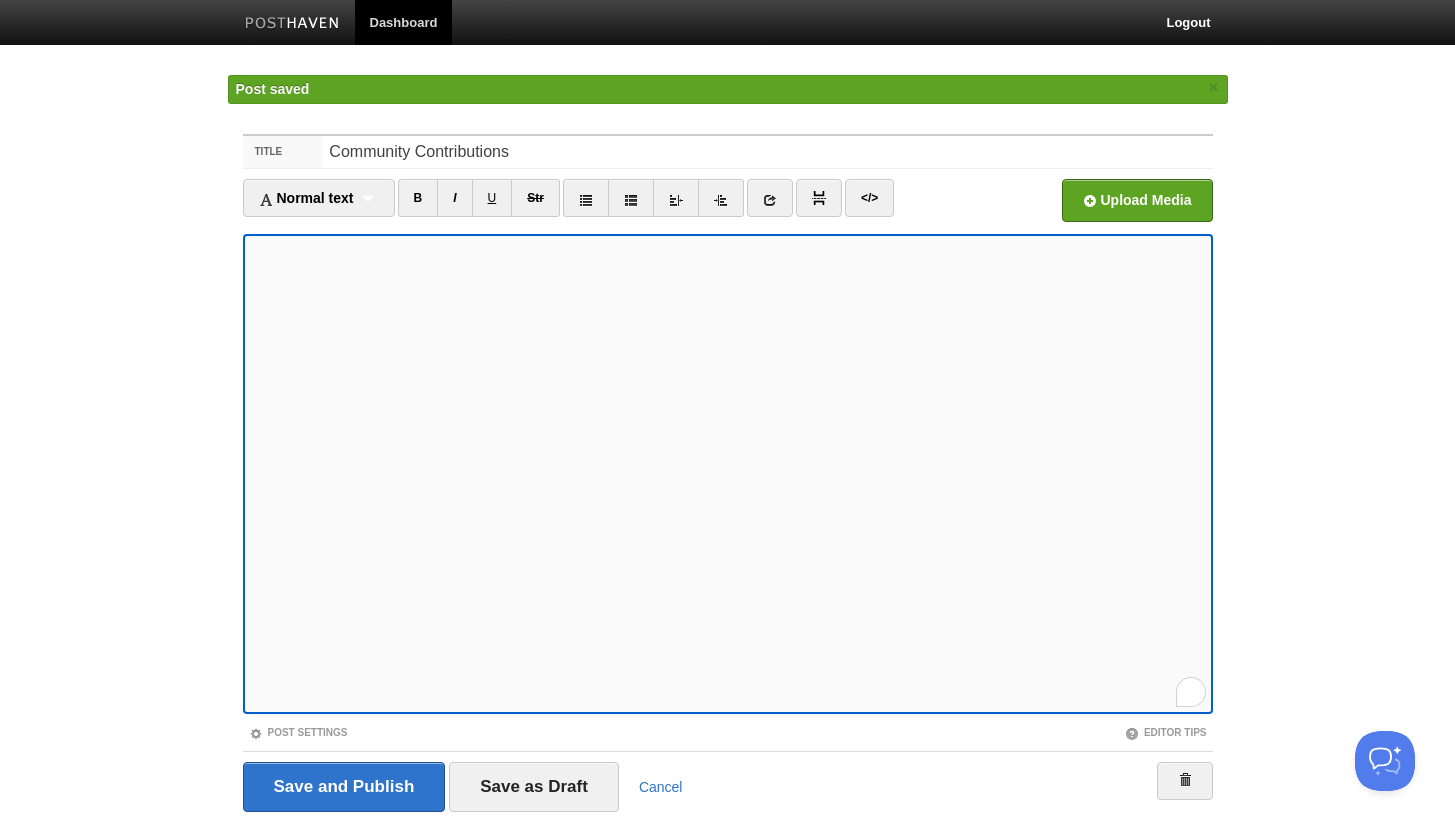 scroll, scrollTop: 719, scrollLeft: 0, axis: vertical 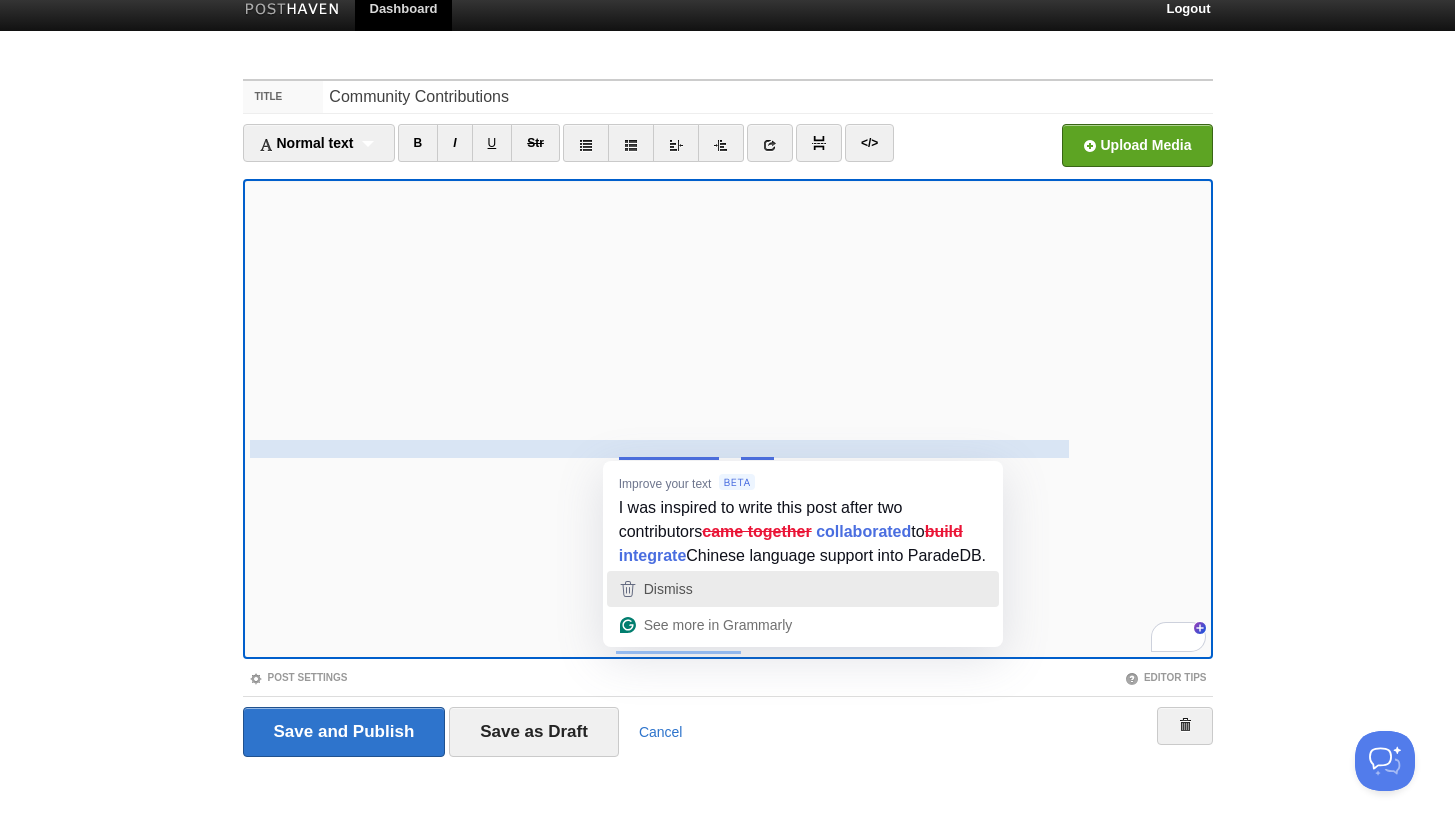 click on "Dismiss" at bounding box center (803, 589) 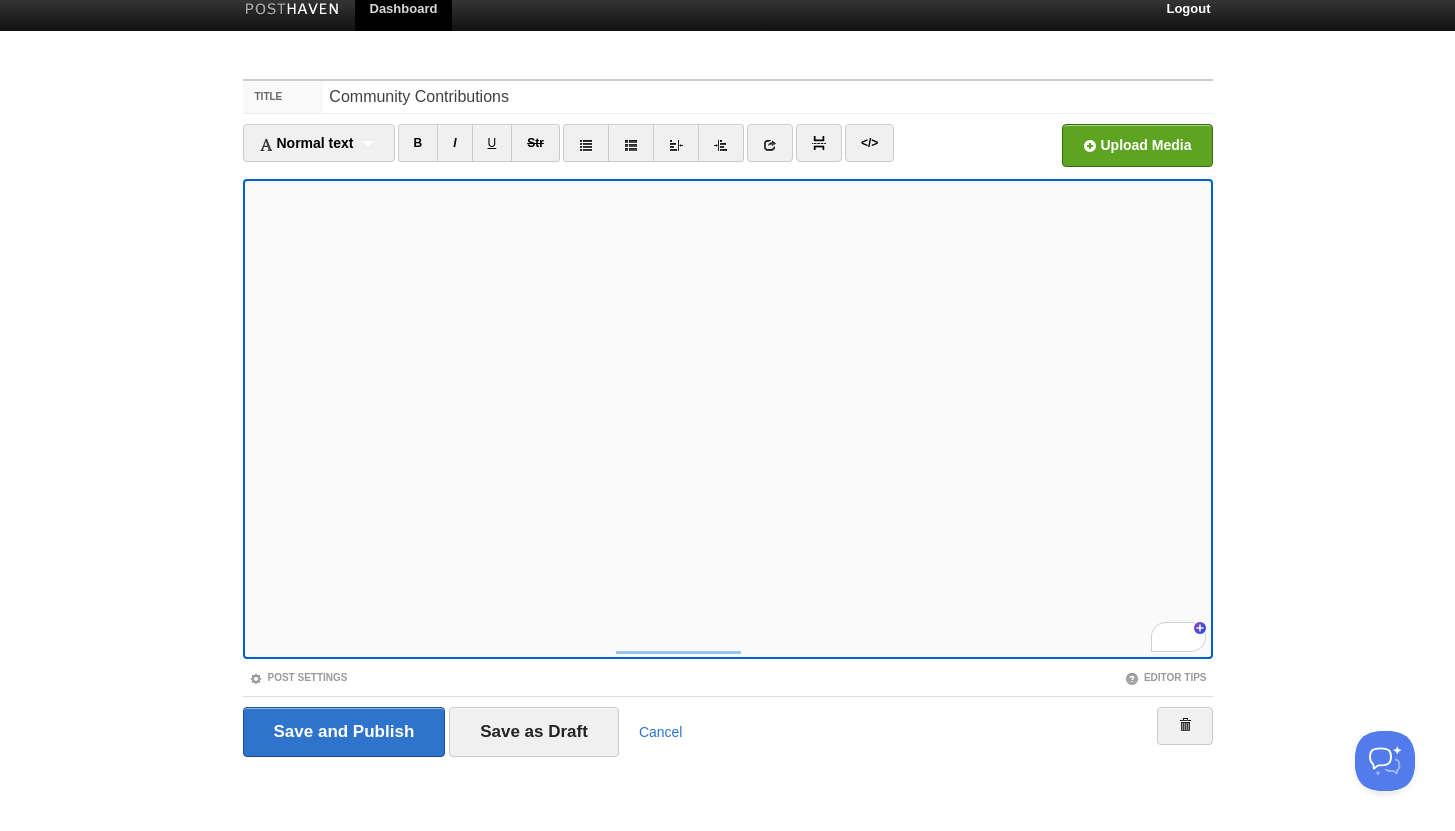 scroll, scrollTop: 0, scrollLeft: 0, axis: both 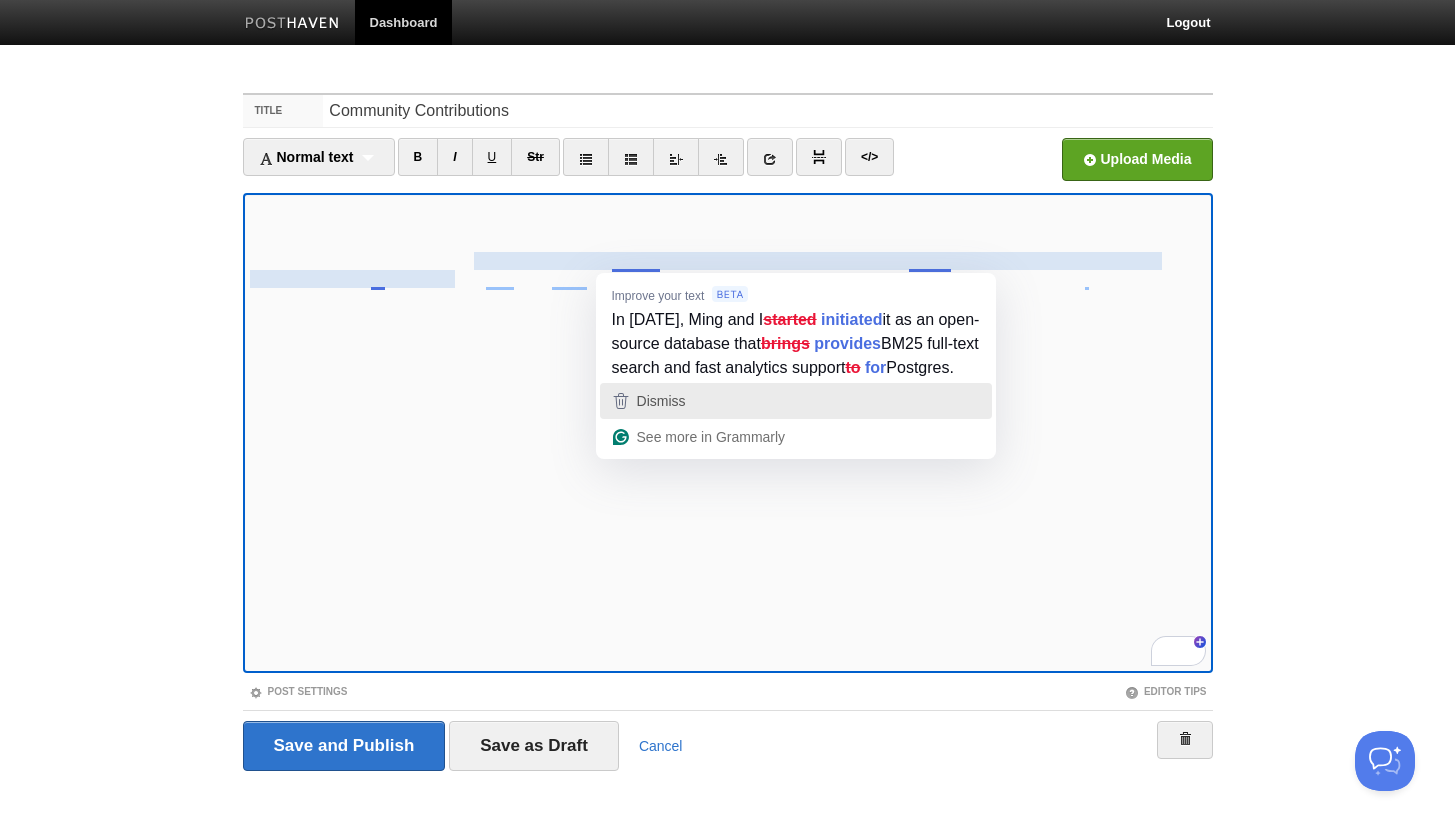 click on "Dismiss" at bounding box center [661, 401] 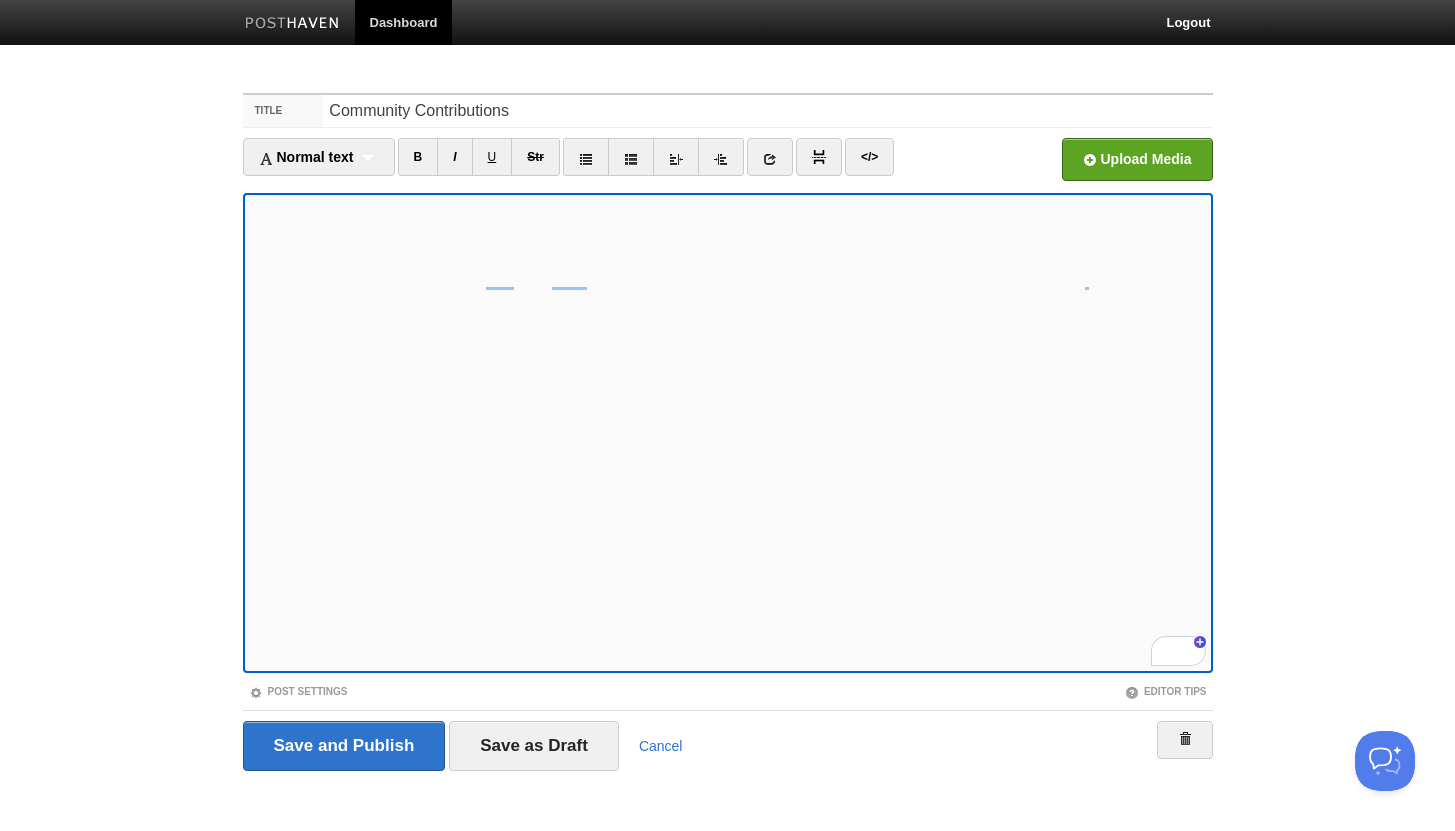 scroll, scrollTop: 631, scrollLeft: 0, axis: vertical 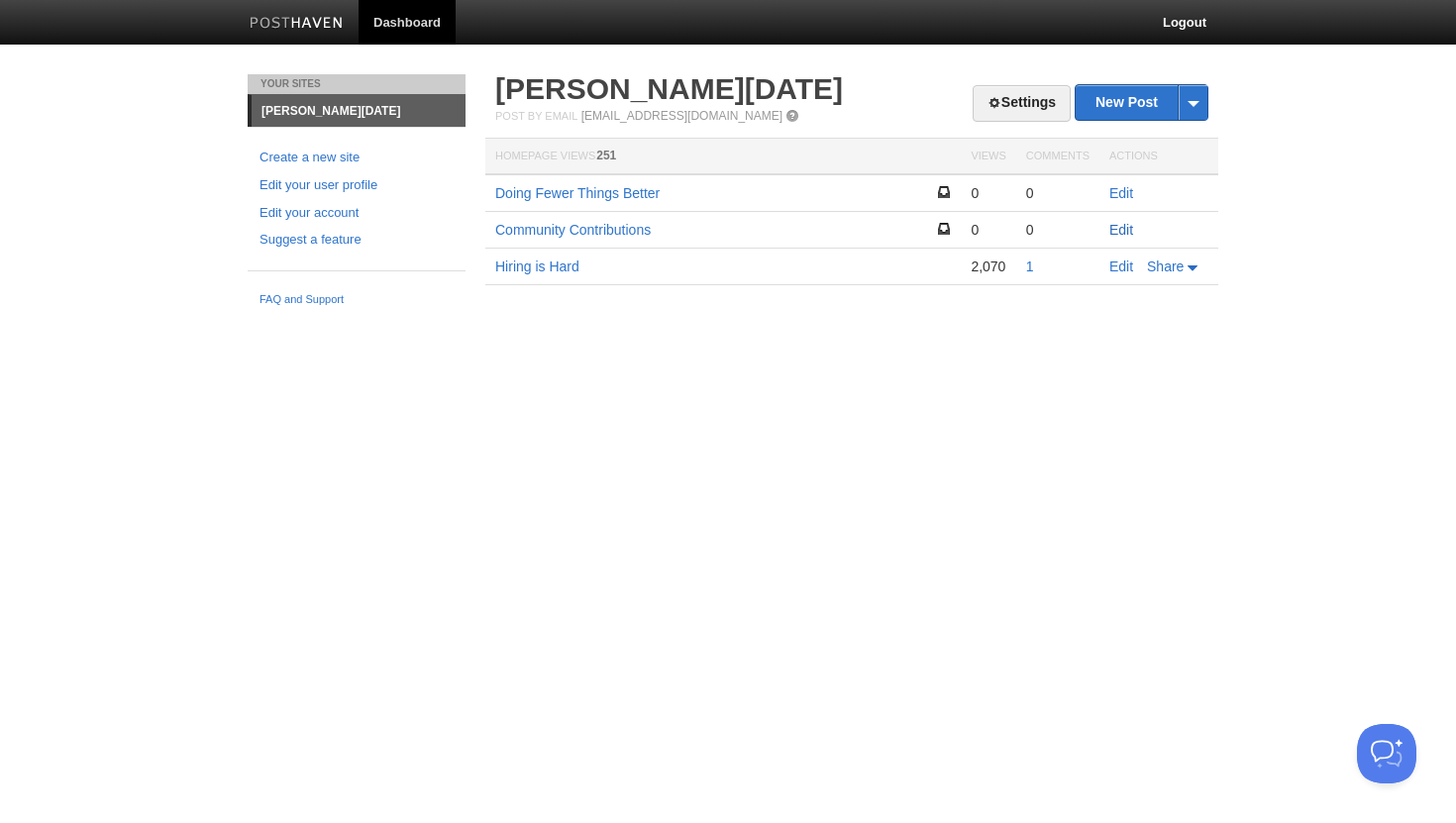 click on "Edit" at bounding box center (1121, 230) 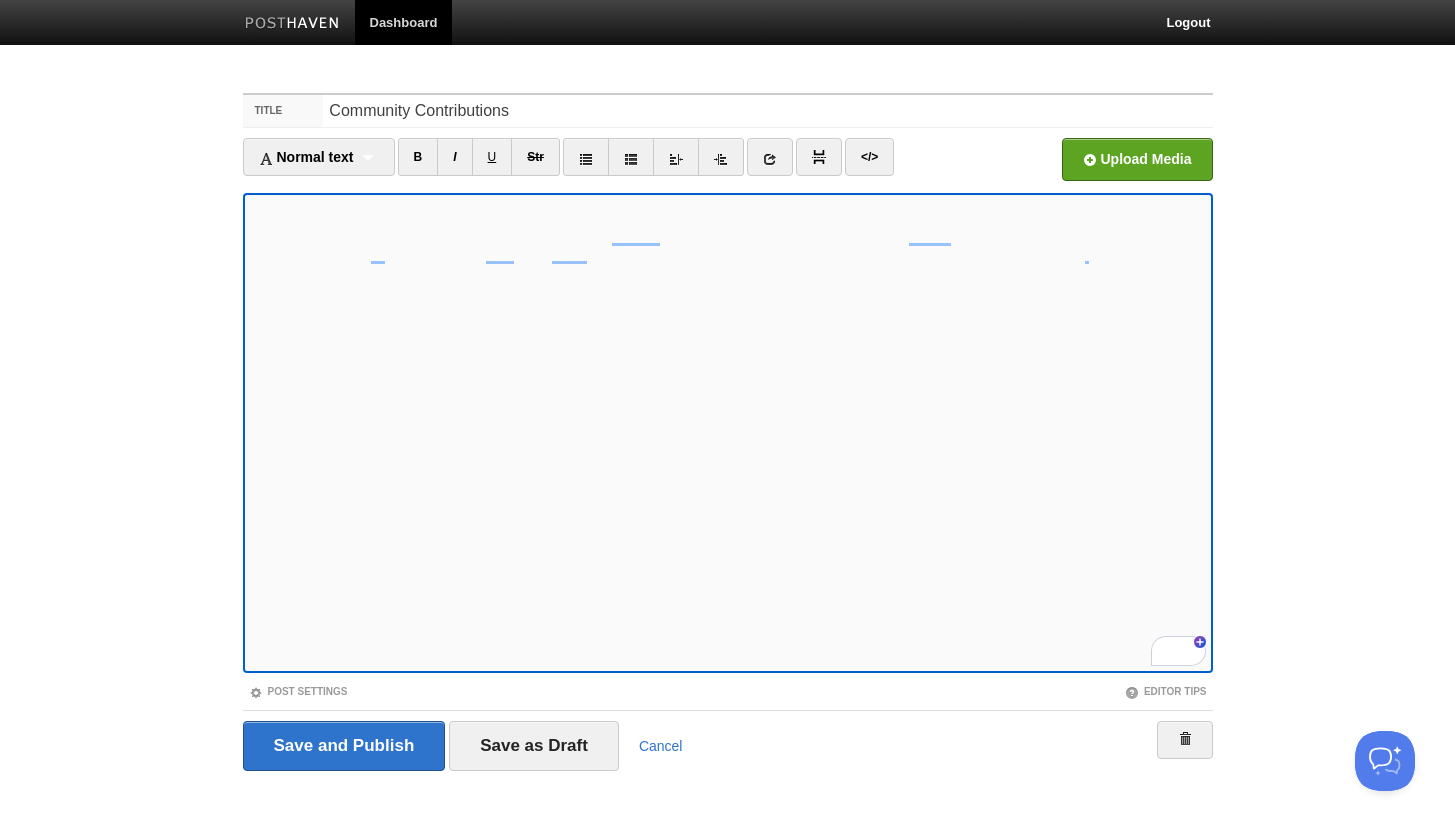 scroll, scrollTop: 69, scrollLeft: 0, axis: vertical 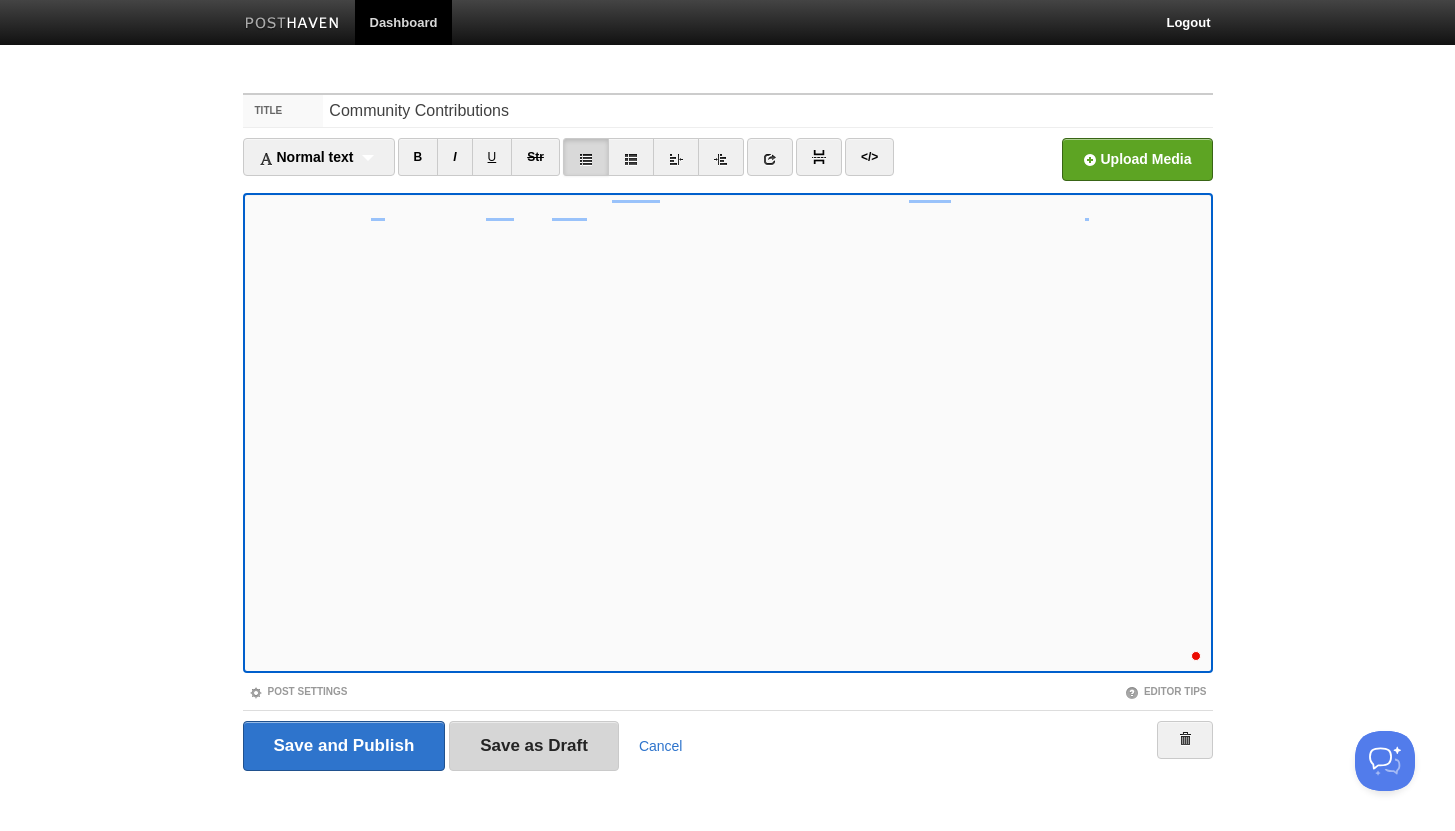click on "Save as Draft" at bounding box center (534, 746) 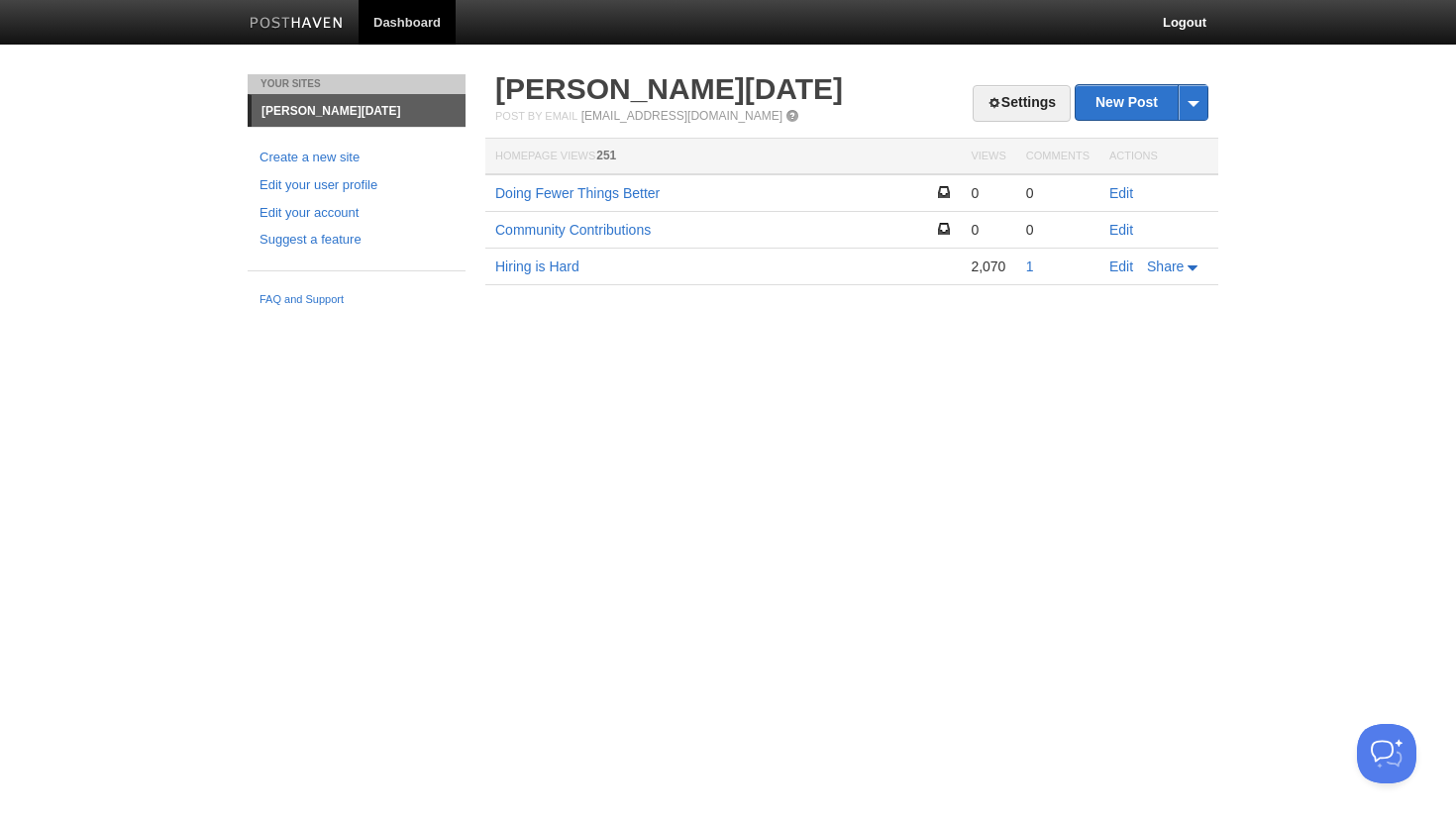 scroll, scrollTop: 0, scrollLeft: 0, axis: both 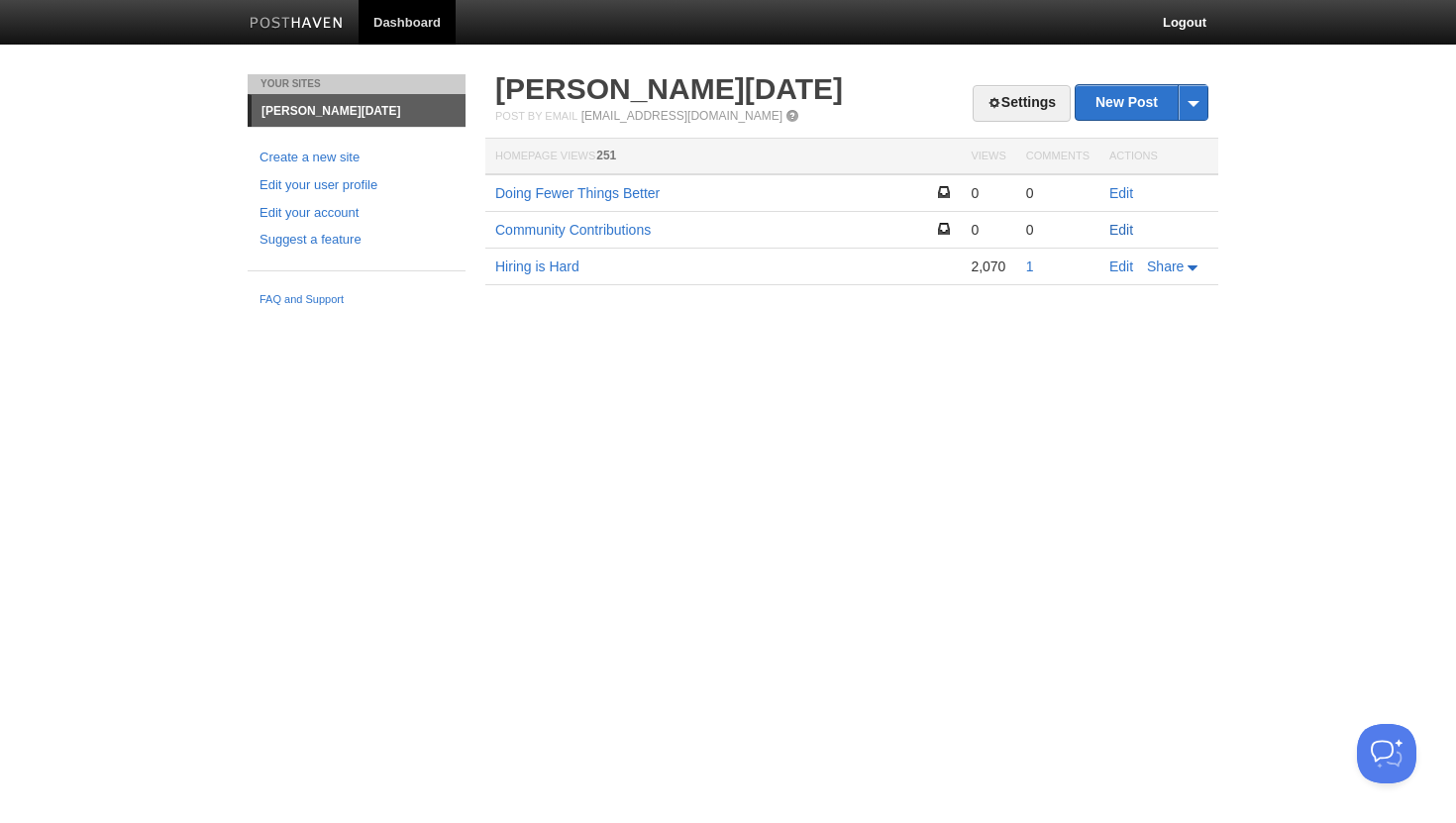 click on "Edit" at bounding box center [1159, 230] 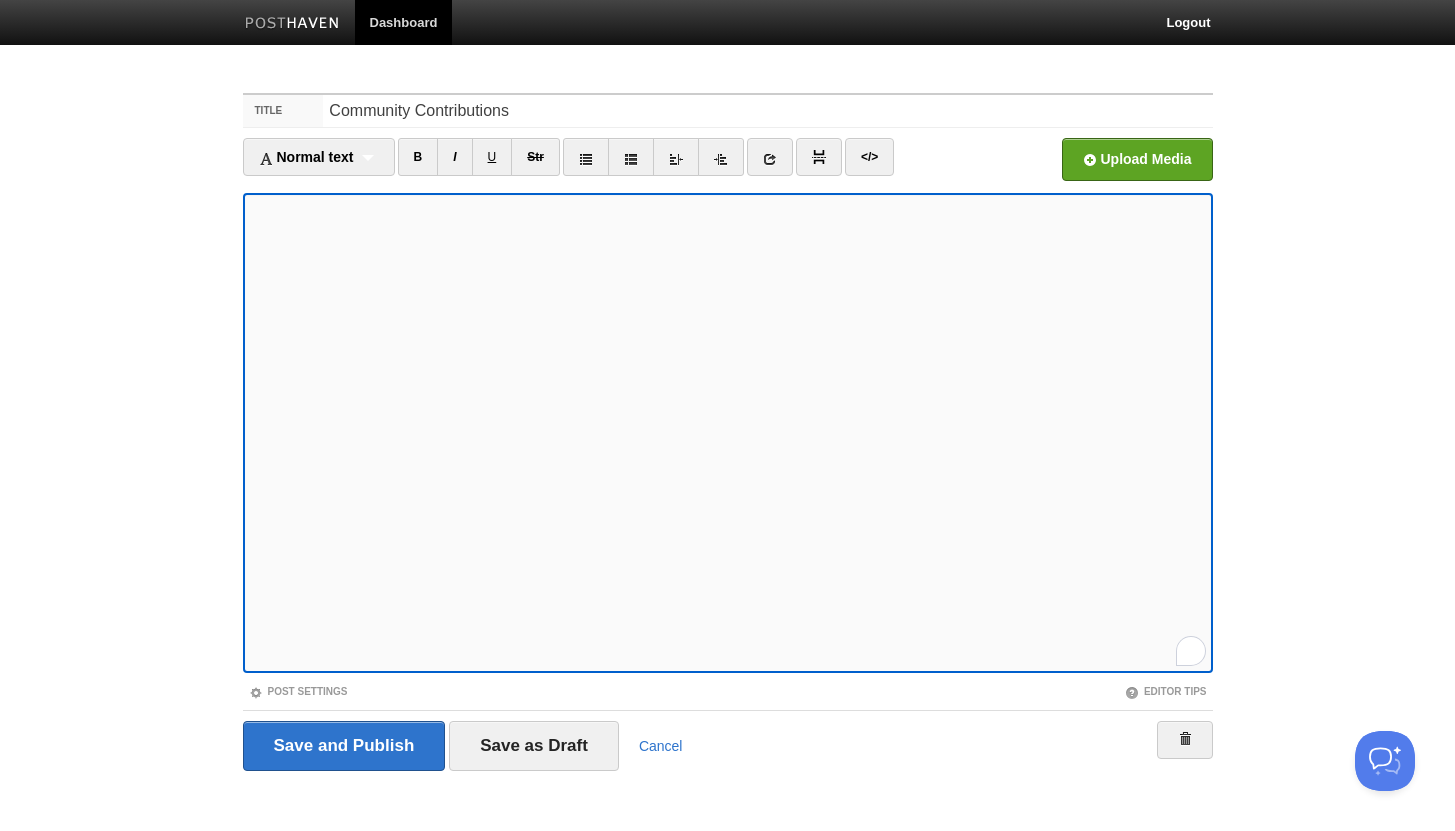 scroll, scrollTop: 348, scrollLeft: 0, axis: vertical 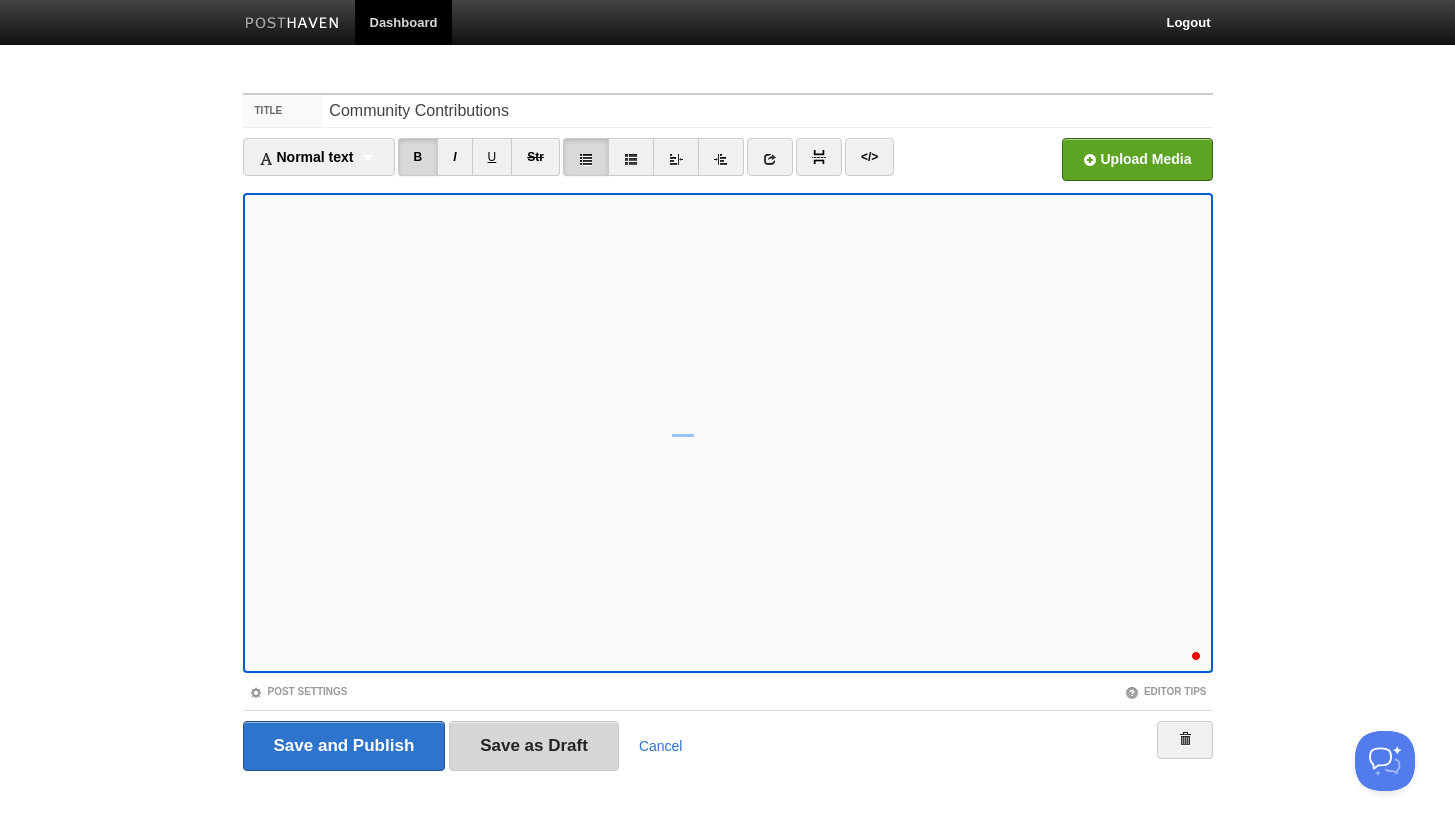 click on "Save as Draft" at bounding box center [534, 746] 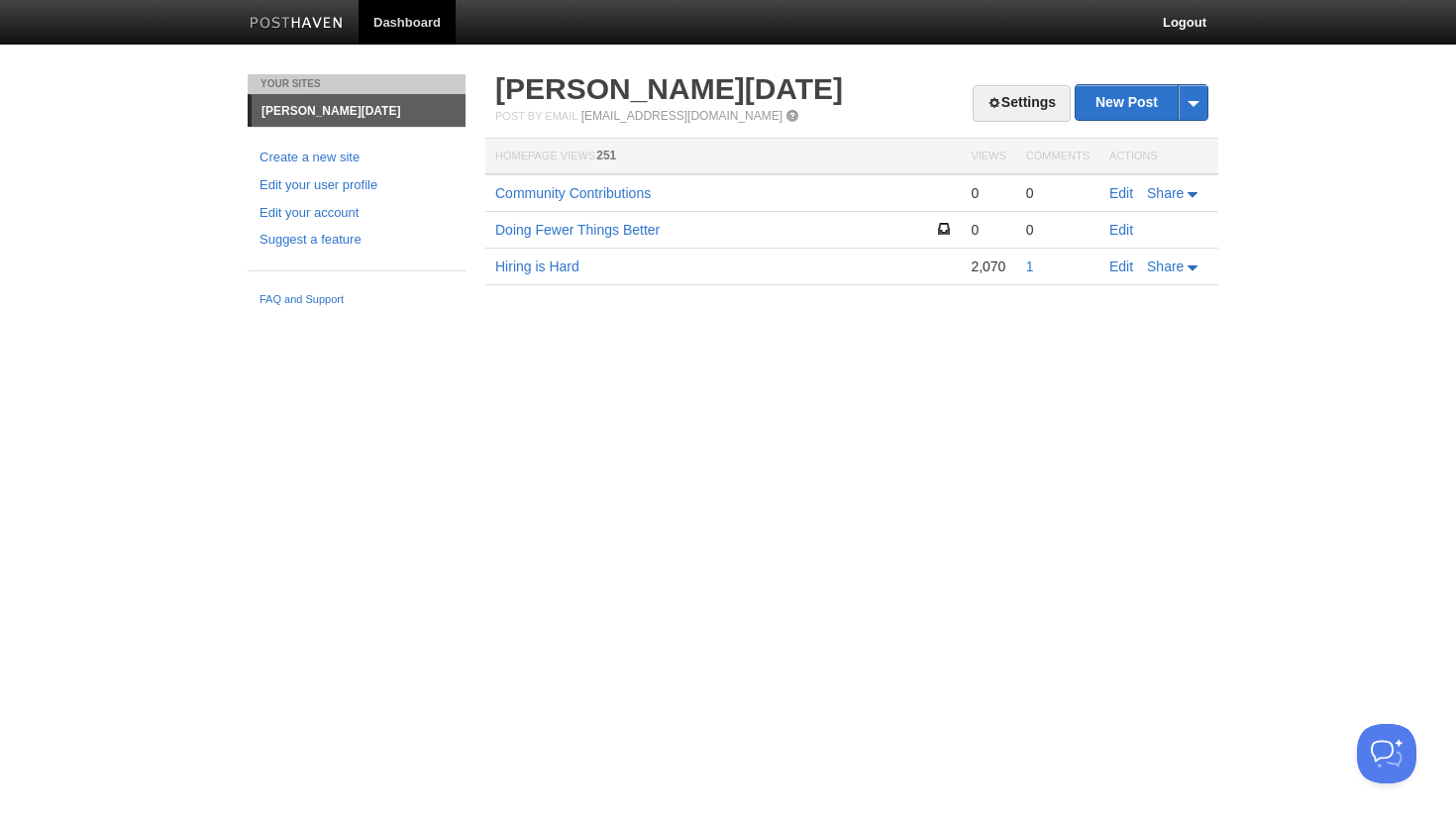 scroll, scrollTop: 0, scrollLeft: 0, axis: both 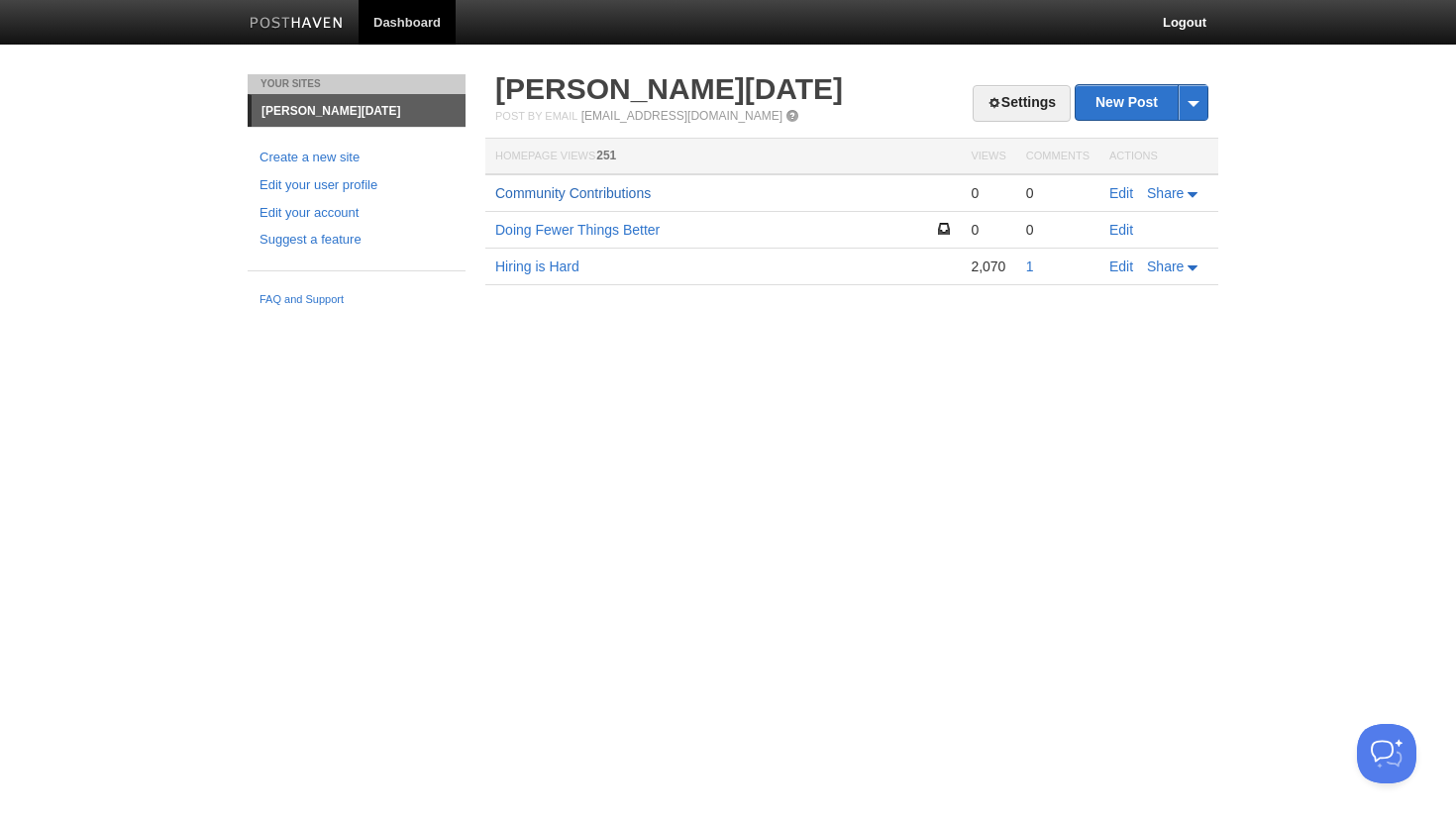 click on "Community Contributions" at bounding box center (572, 193) 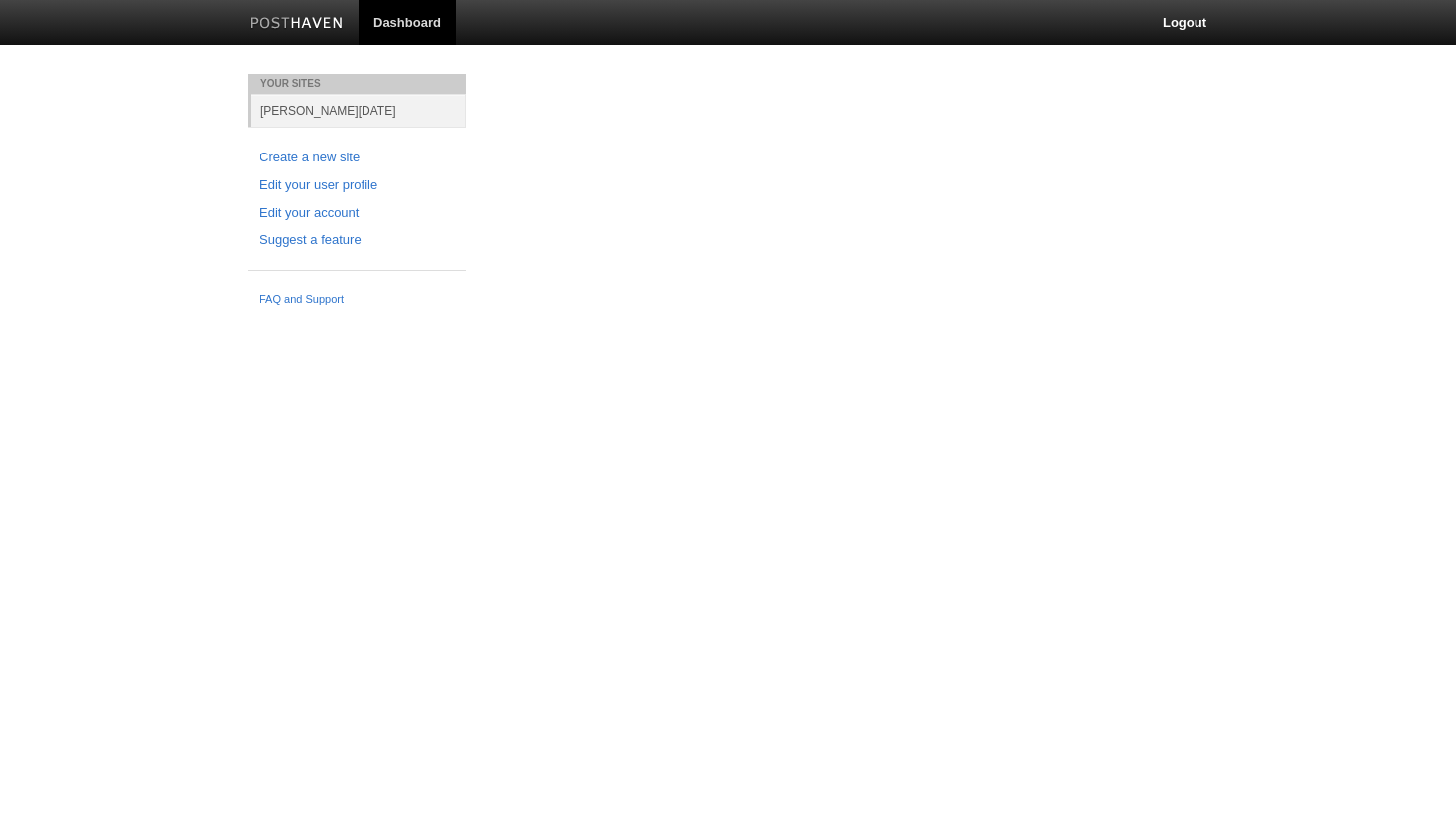 scroll, scrollTop: 0, scrollLeft: 0, axis: both 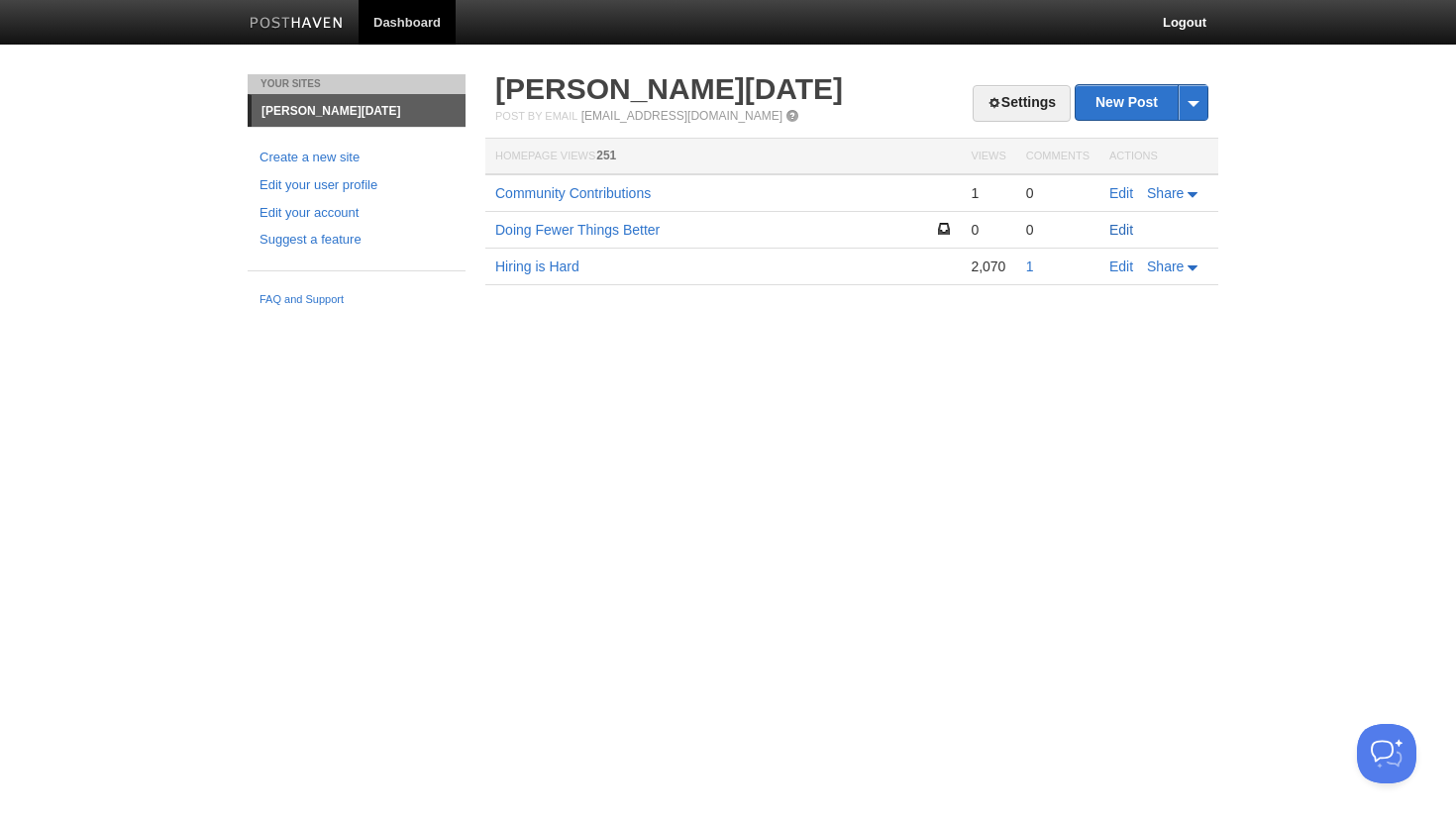 click on "Edit" at bounding box center [1121, 230] 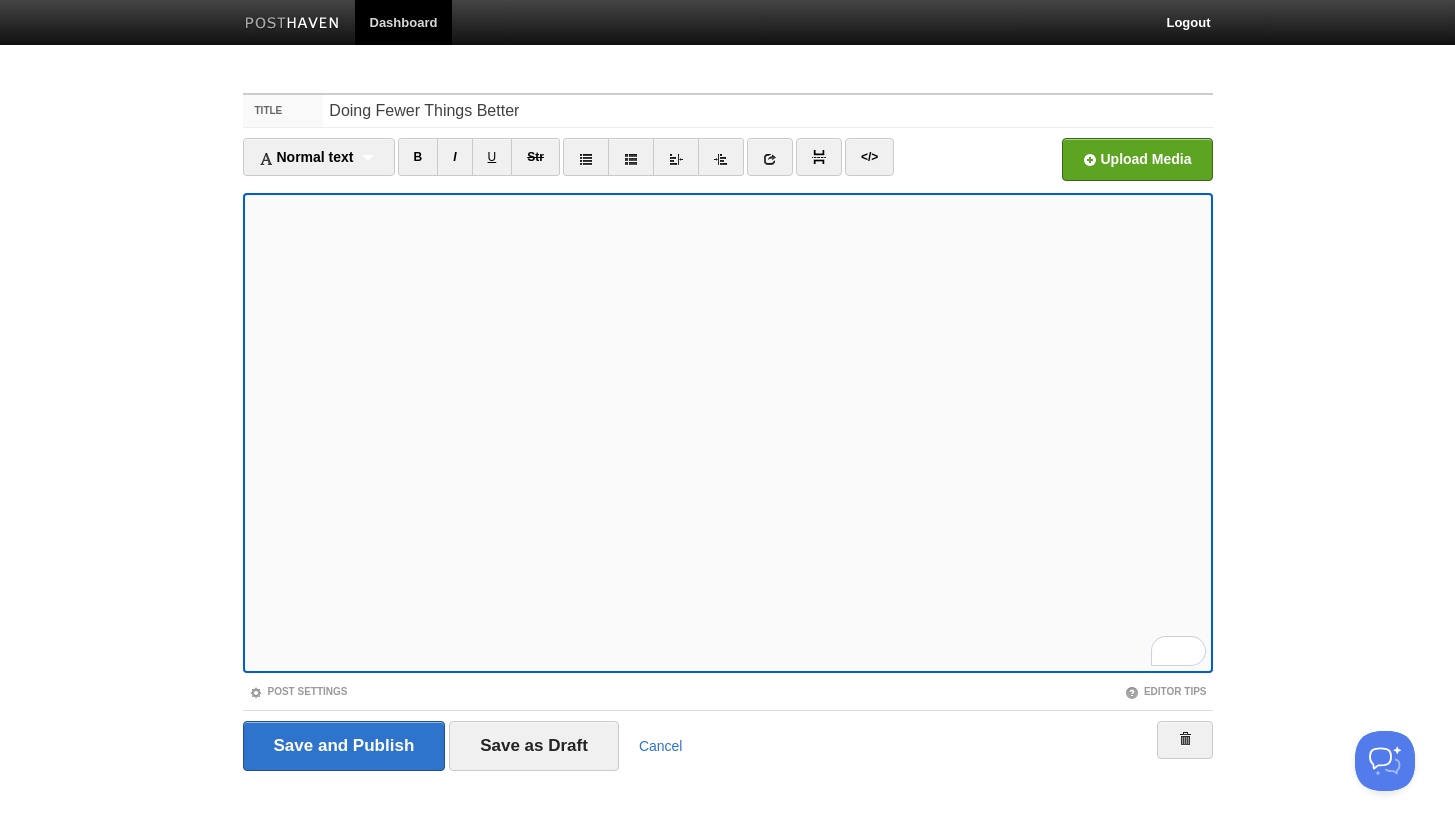scroll, scrollTop: 884, scrollLeft: 0, axis: vertical 